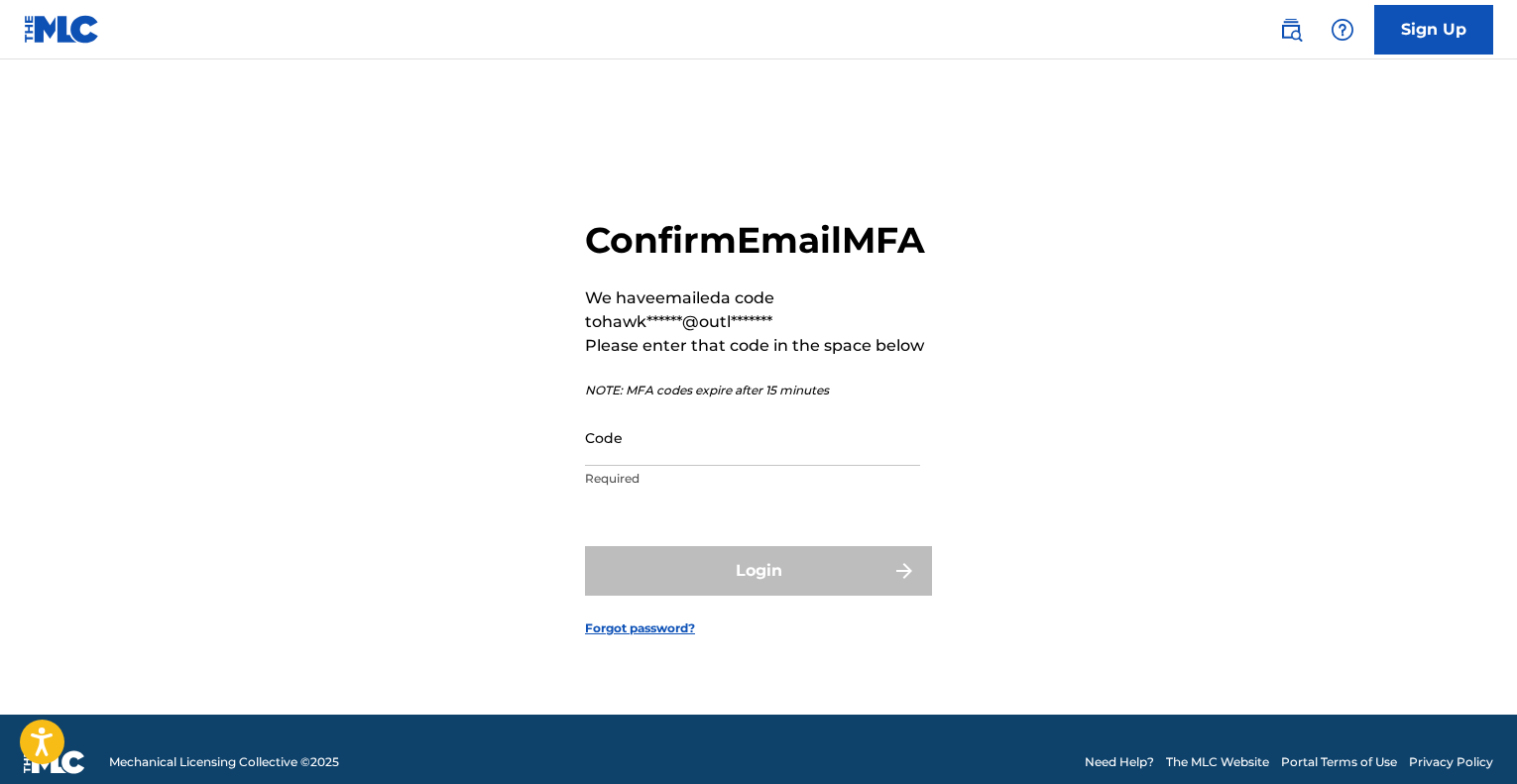 scroll, scrollTop: 0, scrollLeft: 0, axis: both 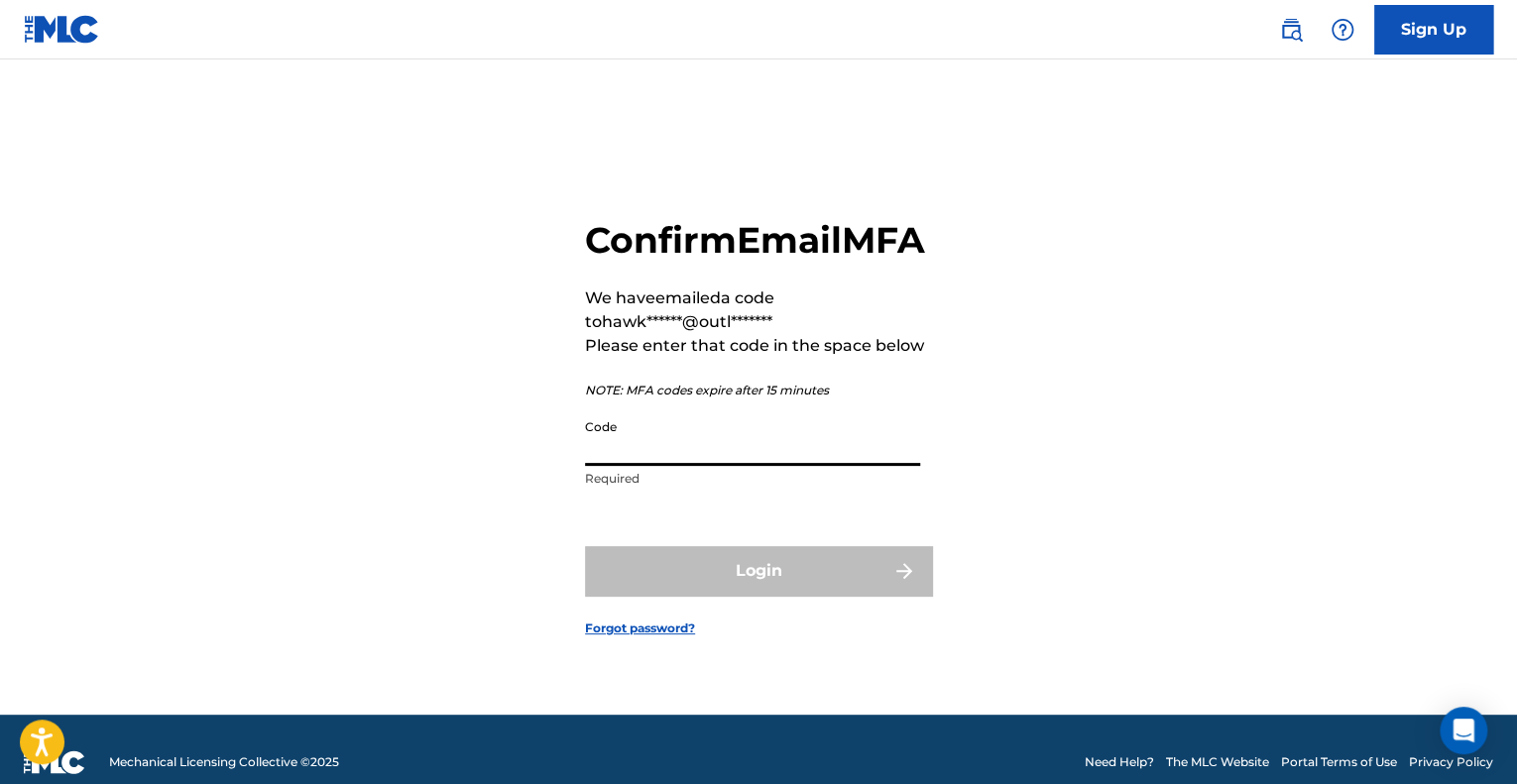 click on "Code" at bounding box center (753, 437) 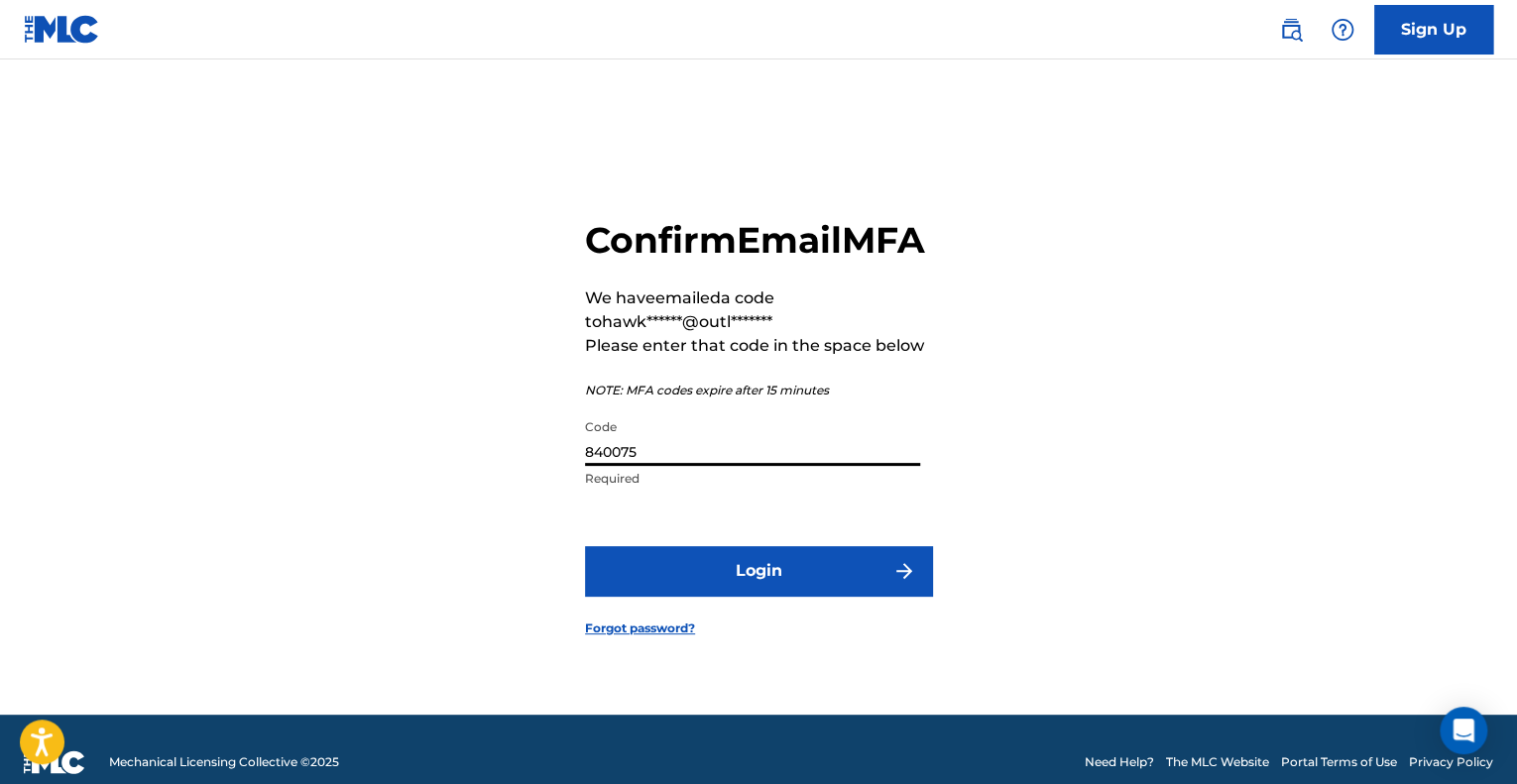 type on "840075" 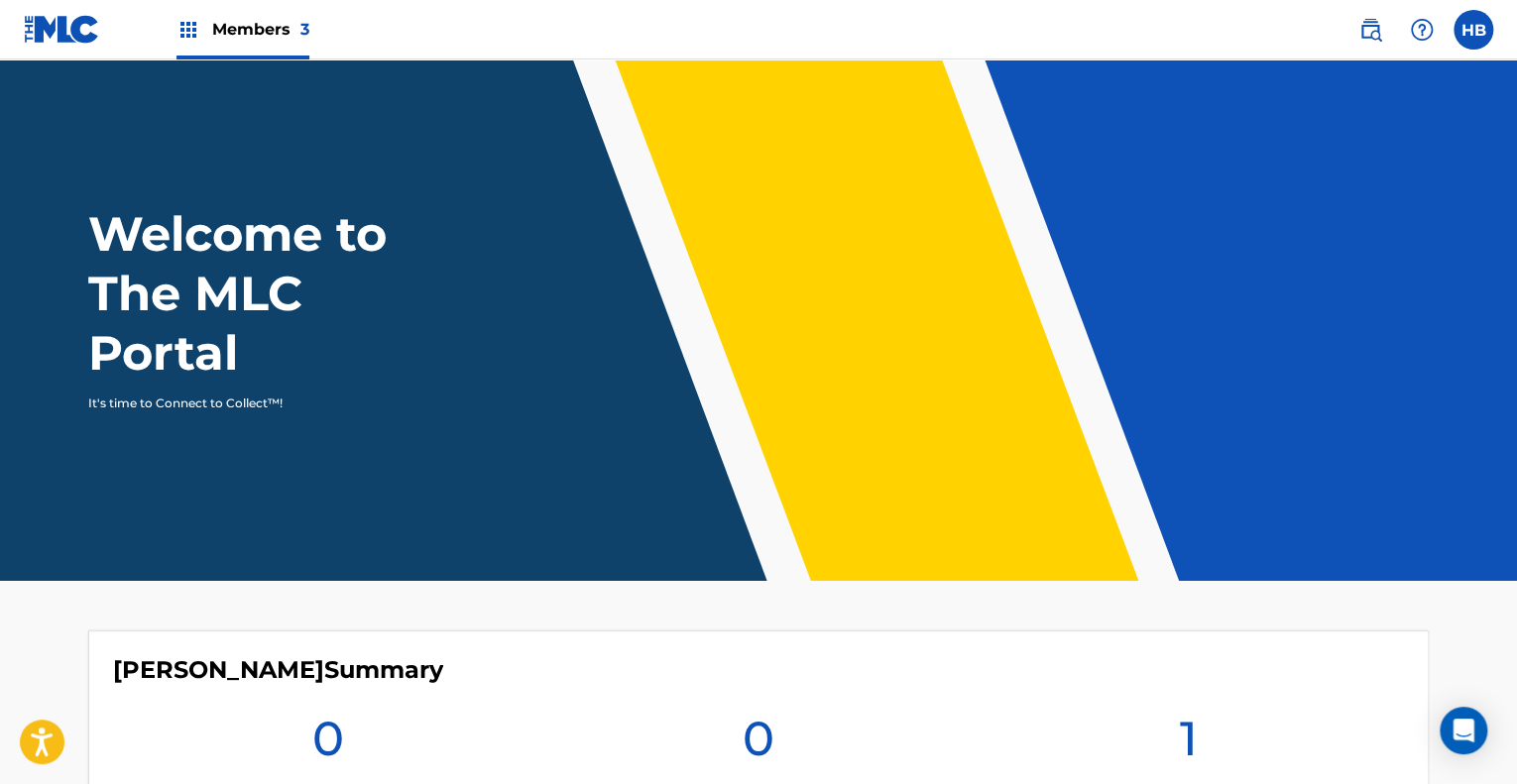scroll, scrollTop: 0, scrollLeft: 0, axis: both 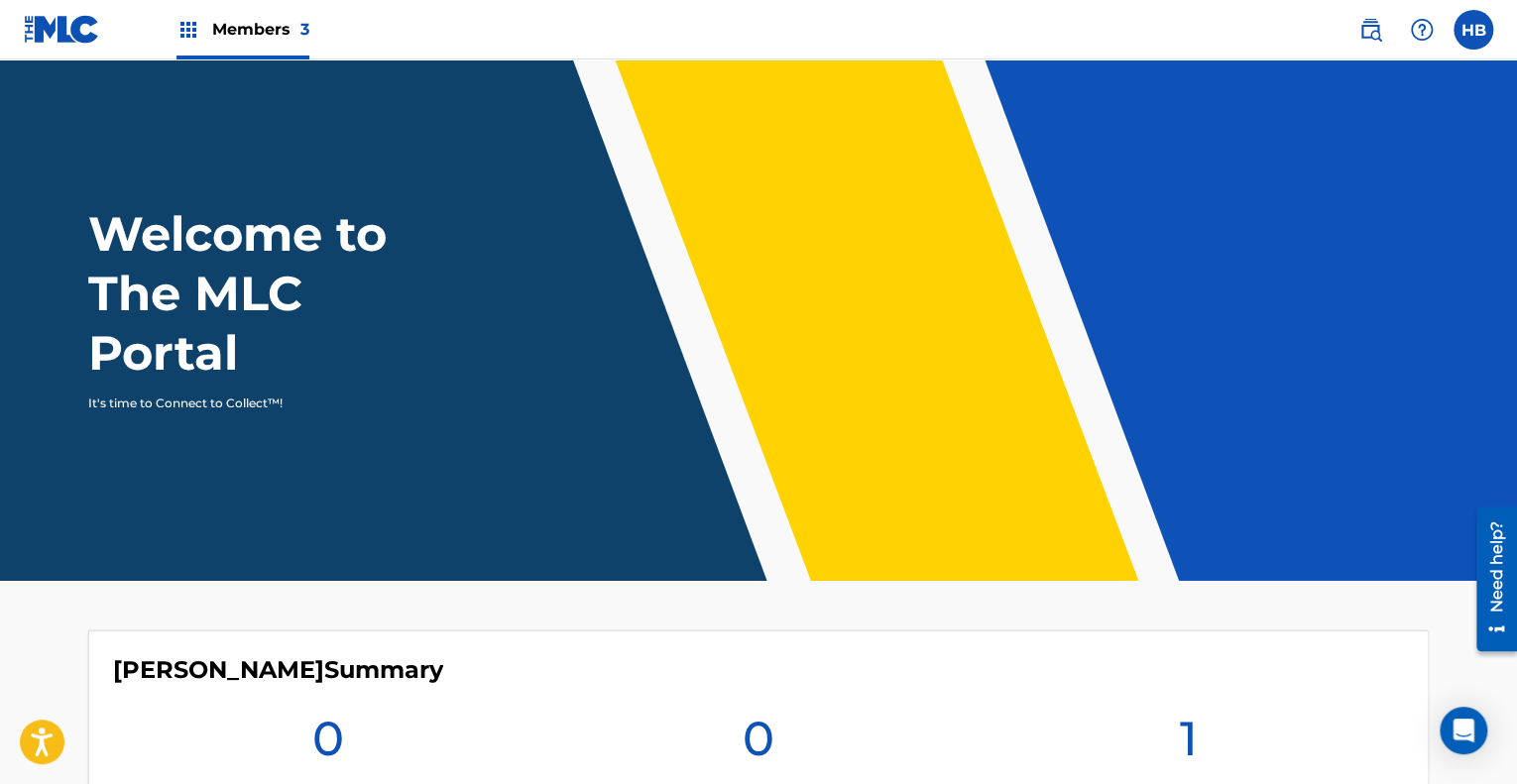 click on "Members    3" at bounding box center [261, 29] 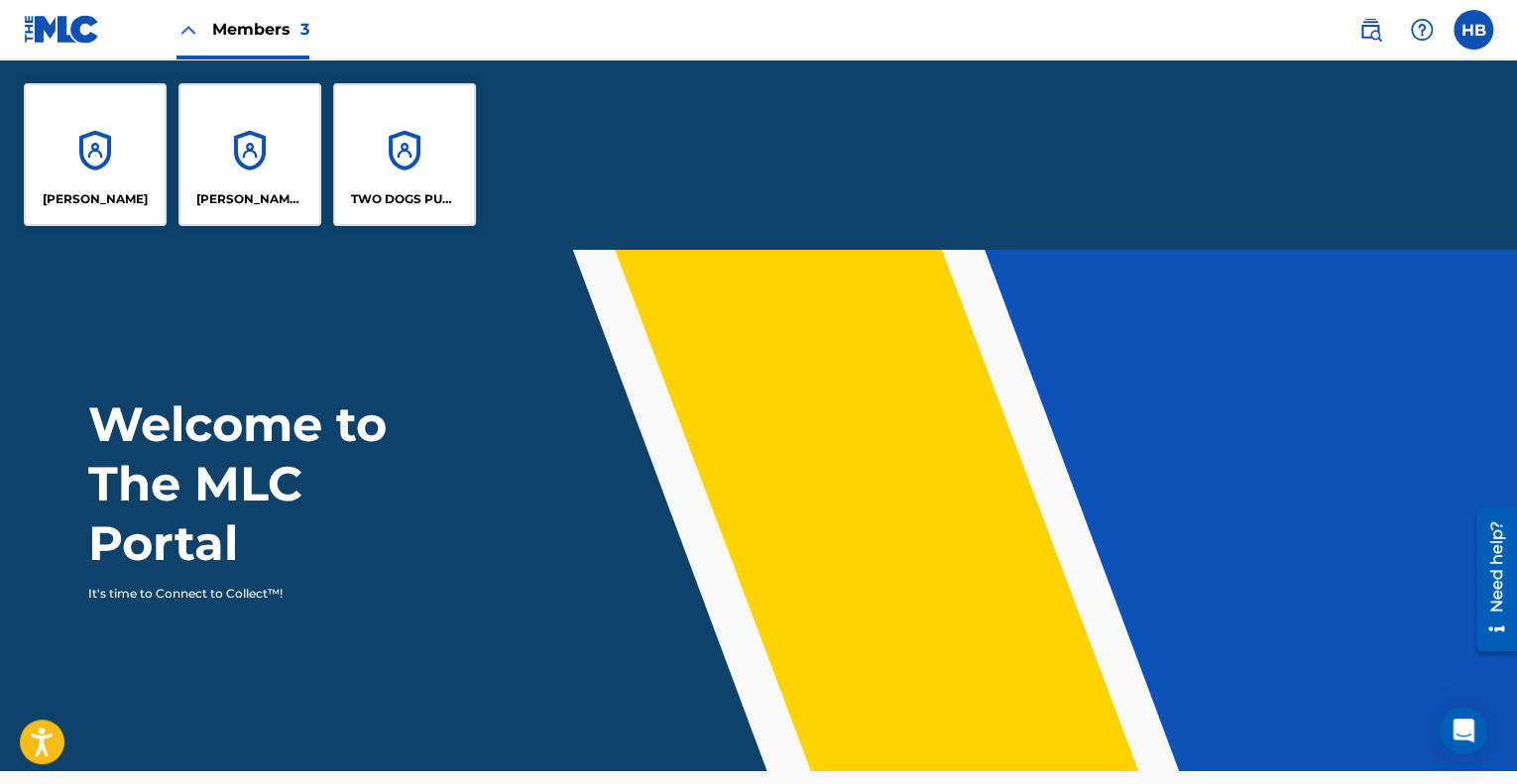 click on "[PERSON_NAME] MUSIC PUBLISHING" at bounding box center (250, 155) 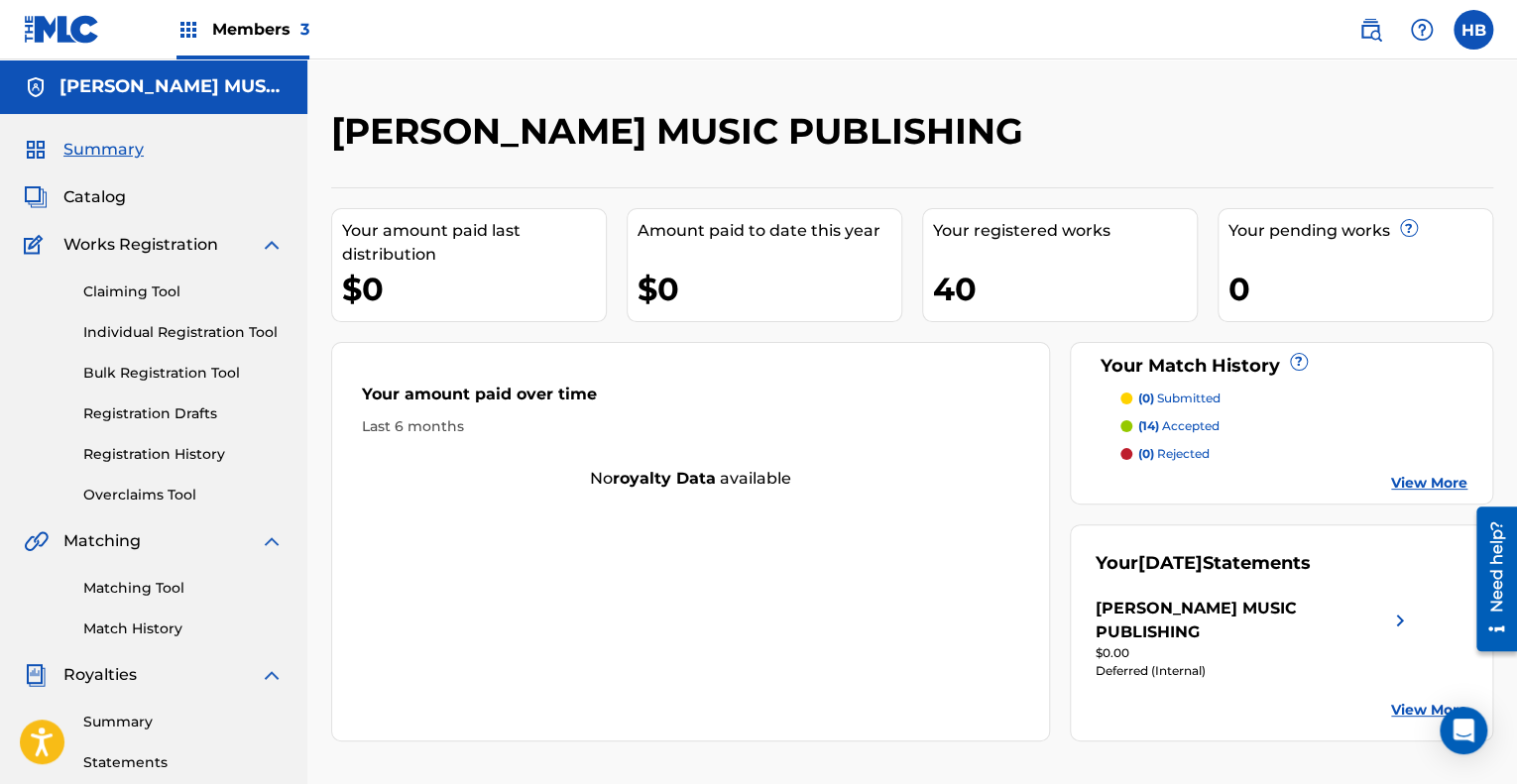 click on "Catalog" at bounding box center (94, 197) 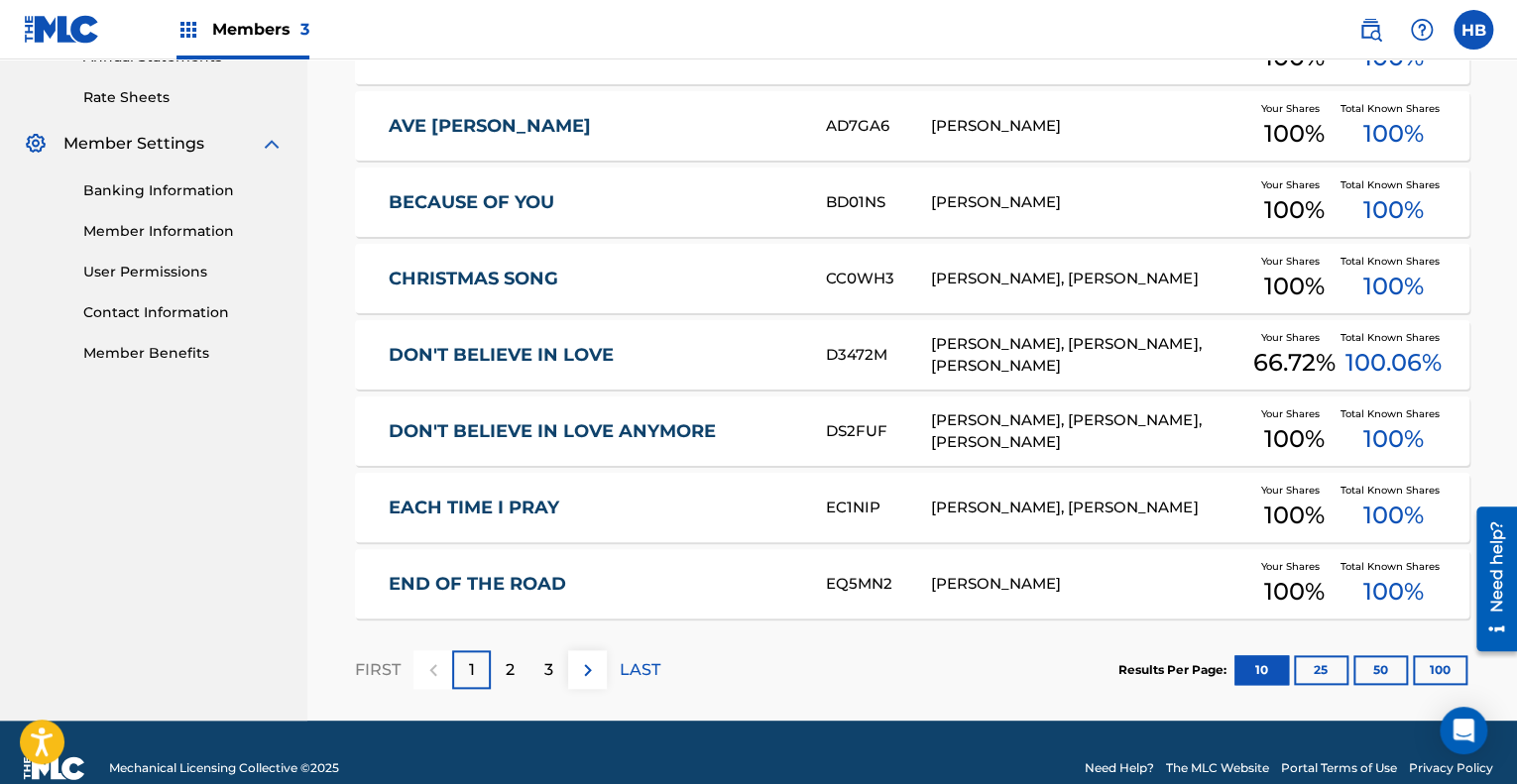 scroll, scrollTop: 777, scrollLeft: 0, axis: vertical 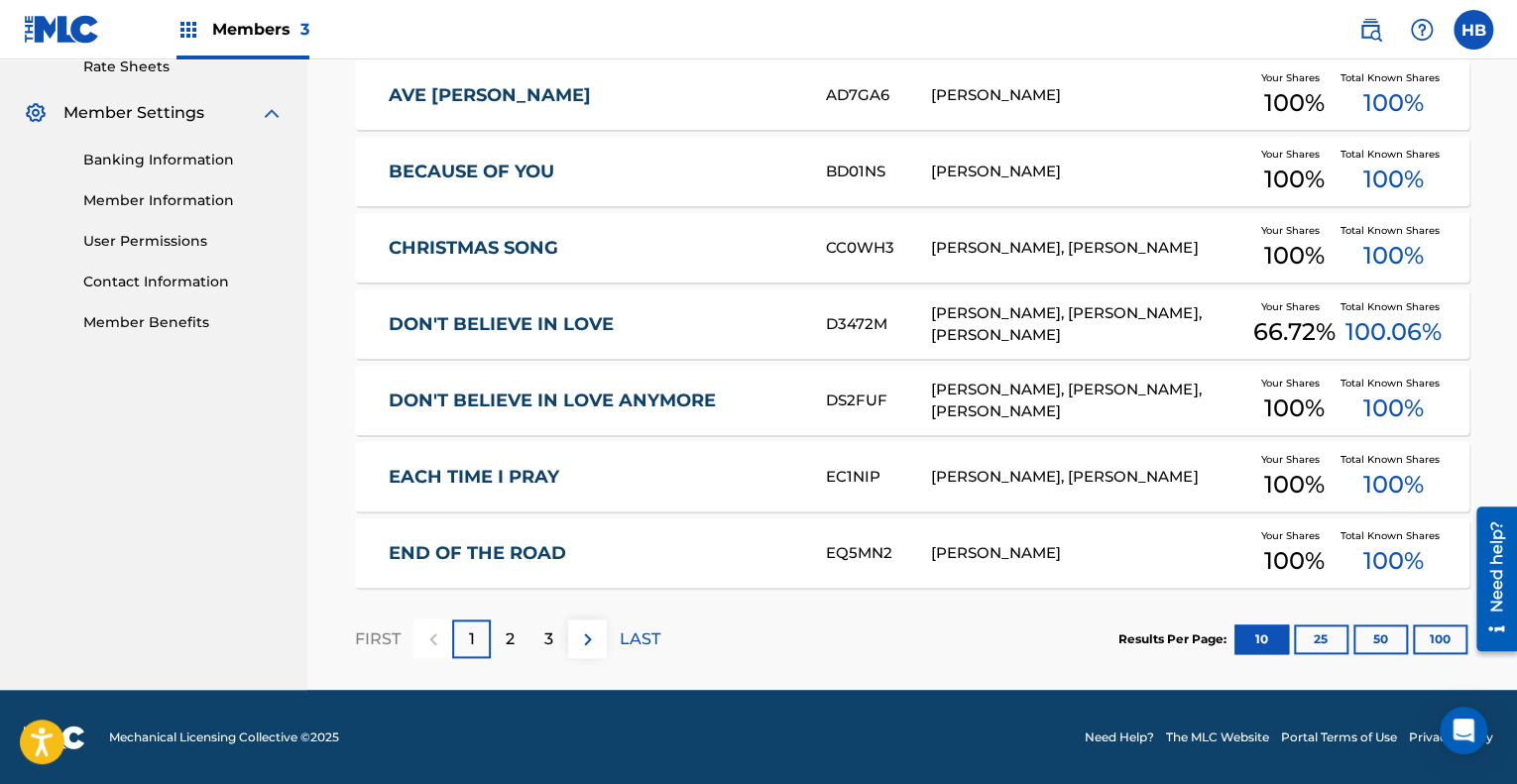 click on "DON'T BELIEVE IN LOVE ANYMORE" at bounding box center (594, 400) 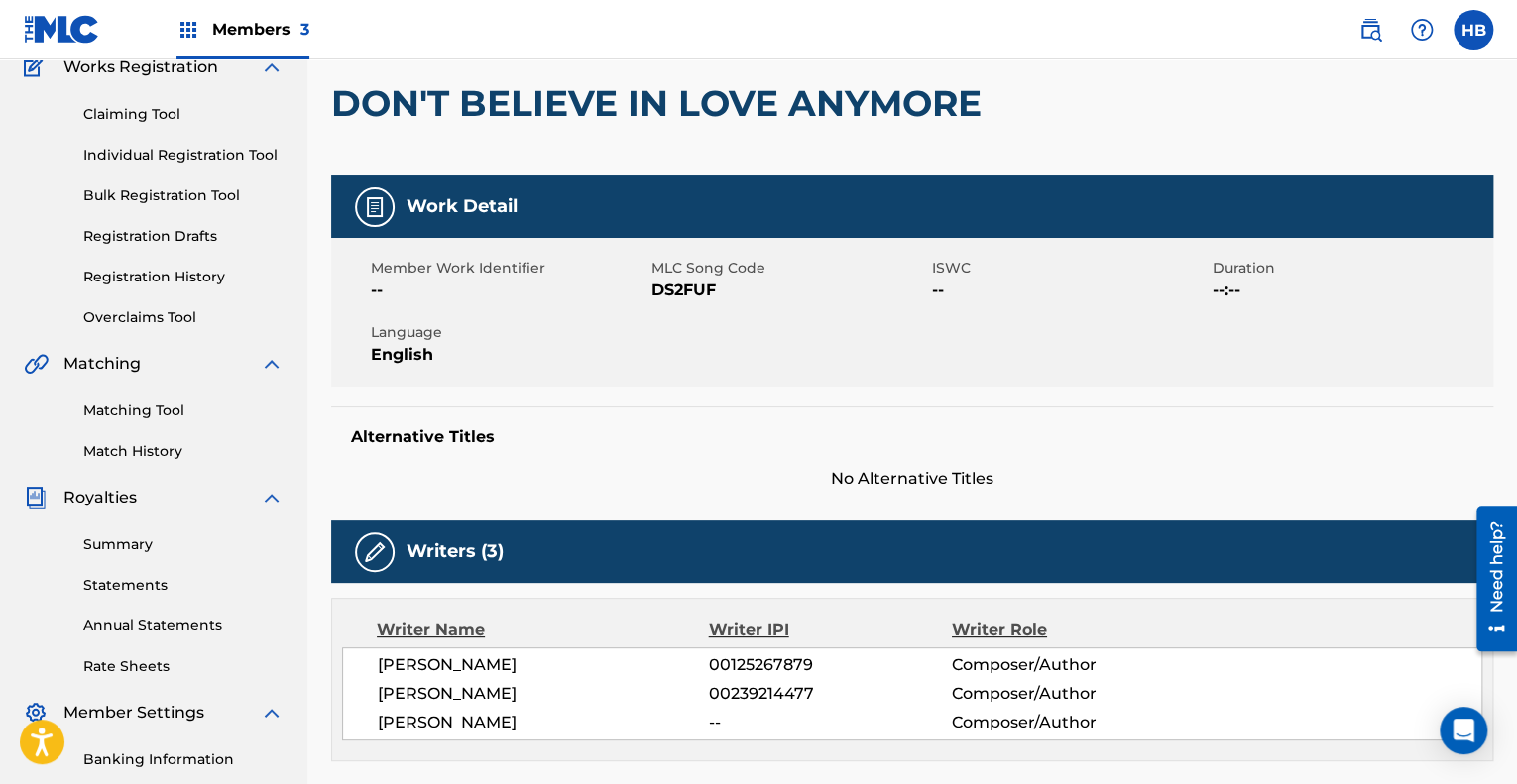 scroll, scrollTop: 0, scrollLeft: 0, axis: both 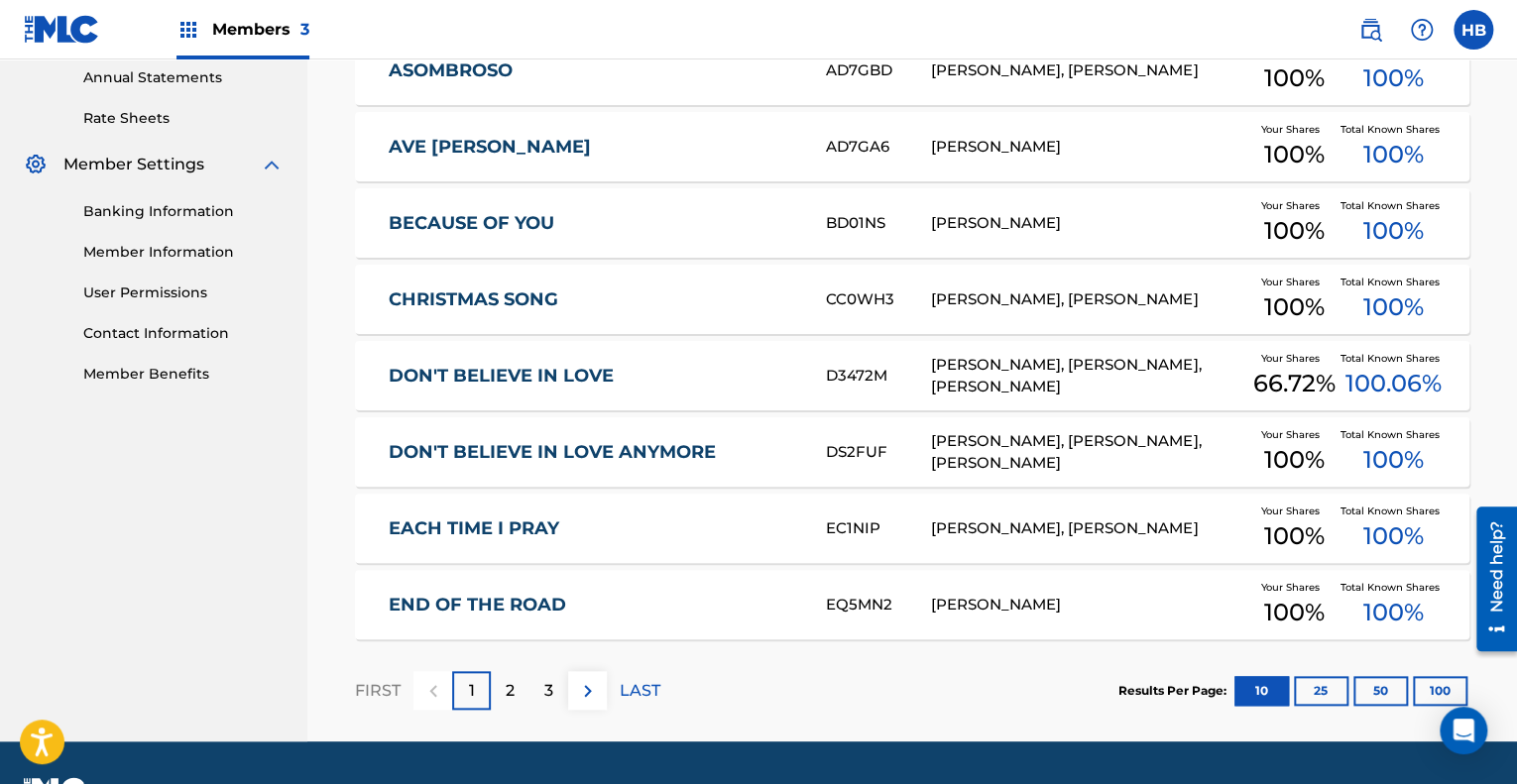 click on "DON'T BELIEVE IN LOVE" at bounding box center (594, 376) 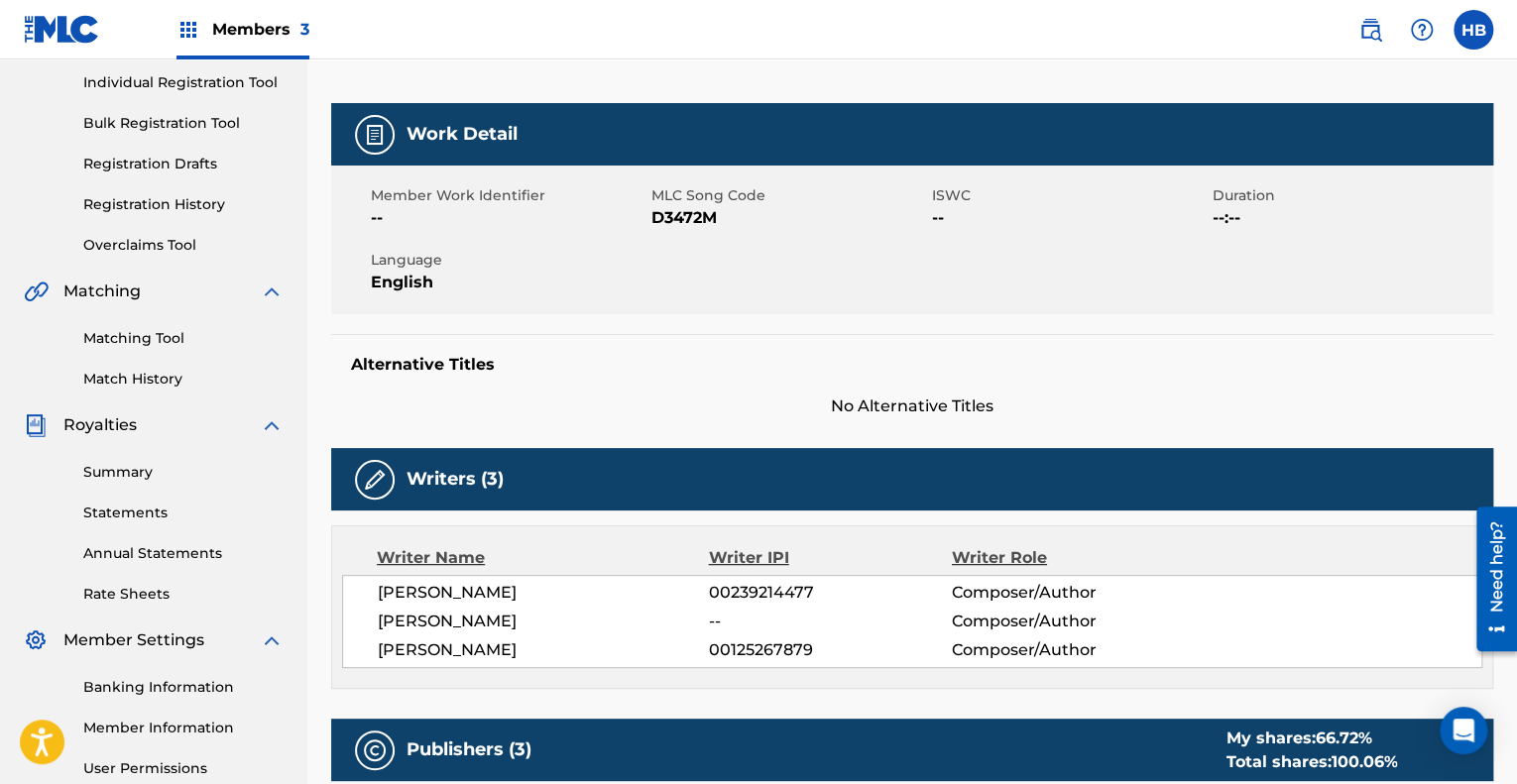 scroll, scrollTop: 0, scrollLeft: 0, axis: both 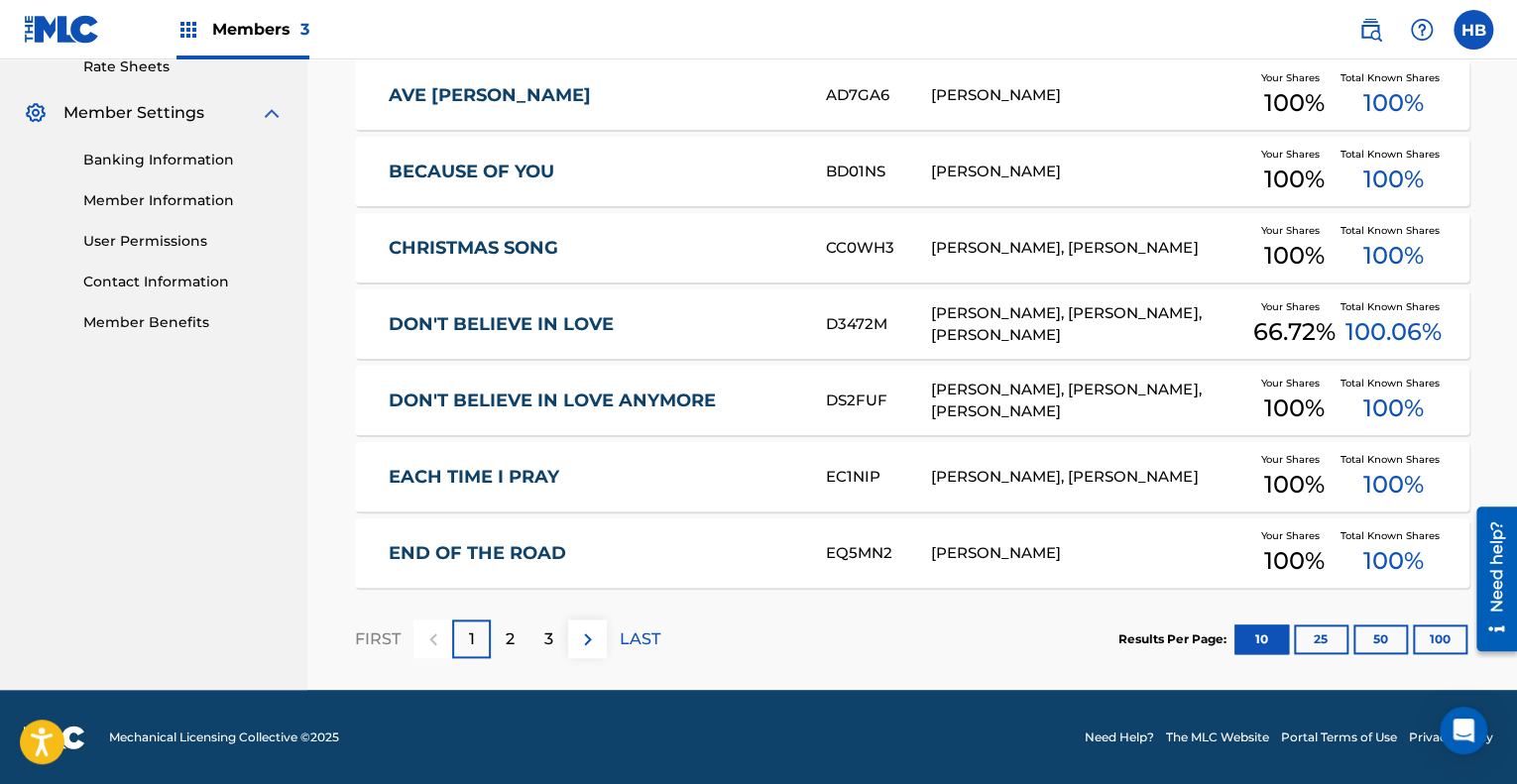 click on "2" at bounding box center (510, 638) 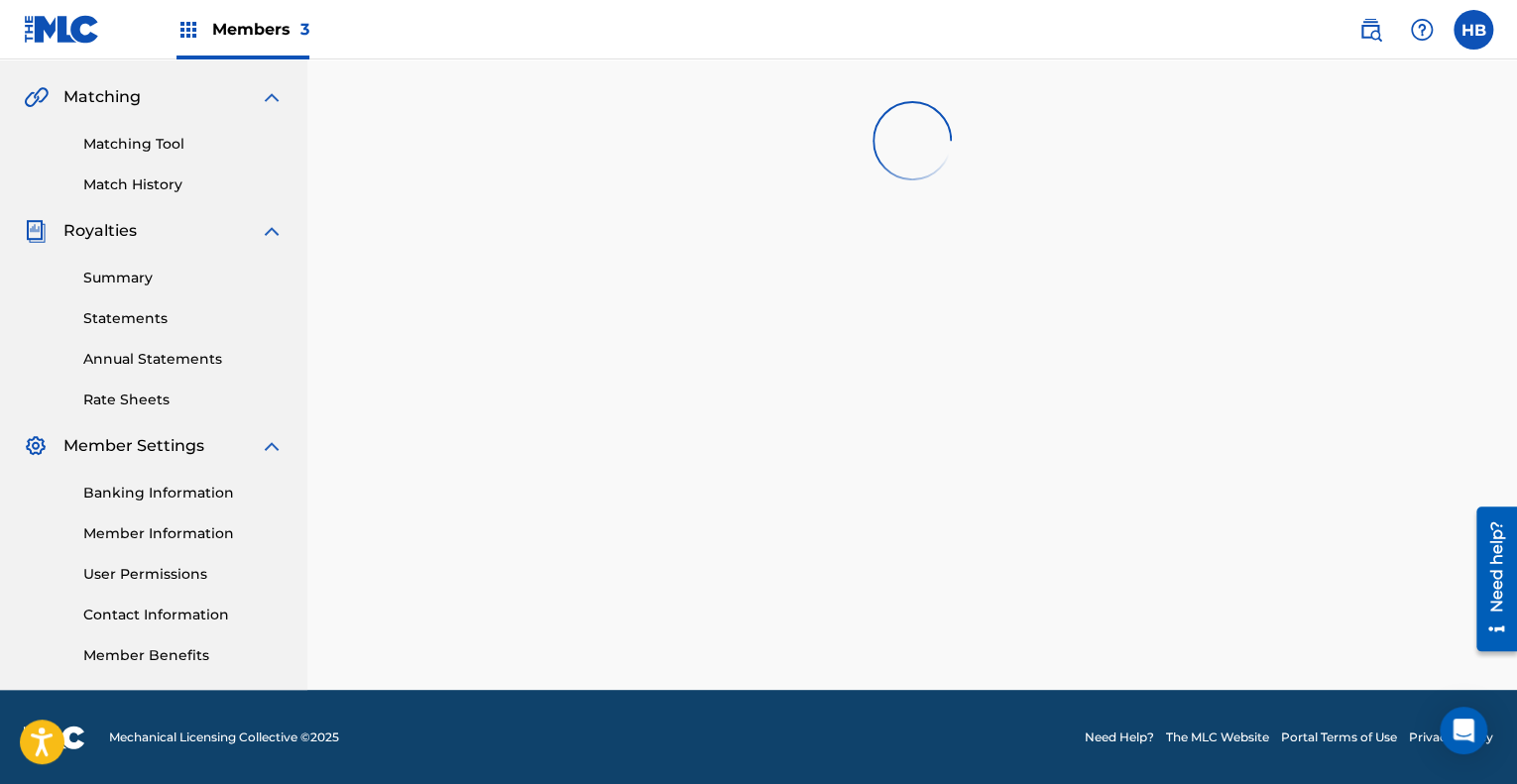 scroll, scrollTop: 777, scrollLeft: 0, axis: vertical 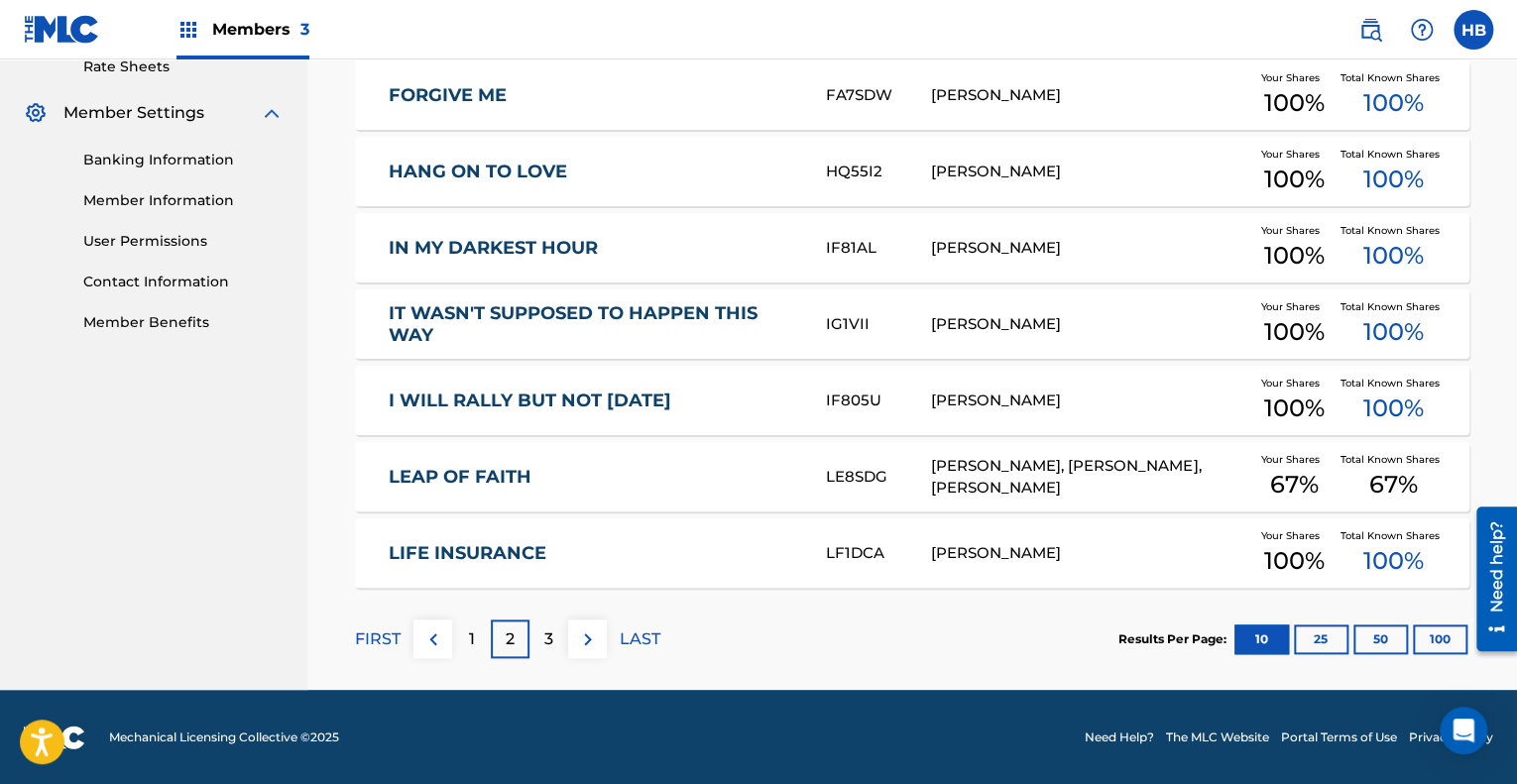 click on "3" at bounding box center [548, 639] 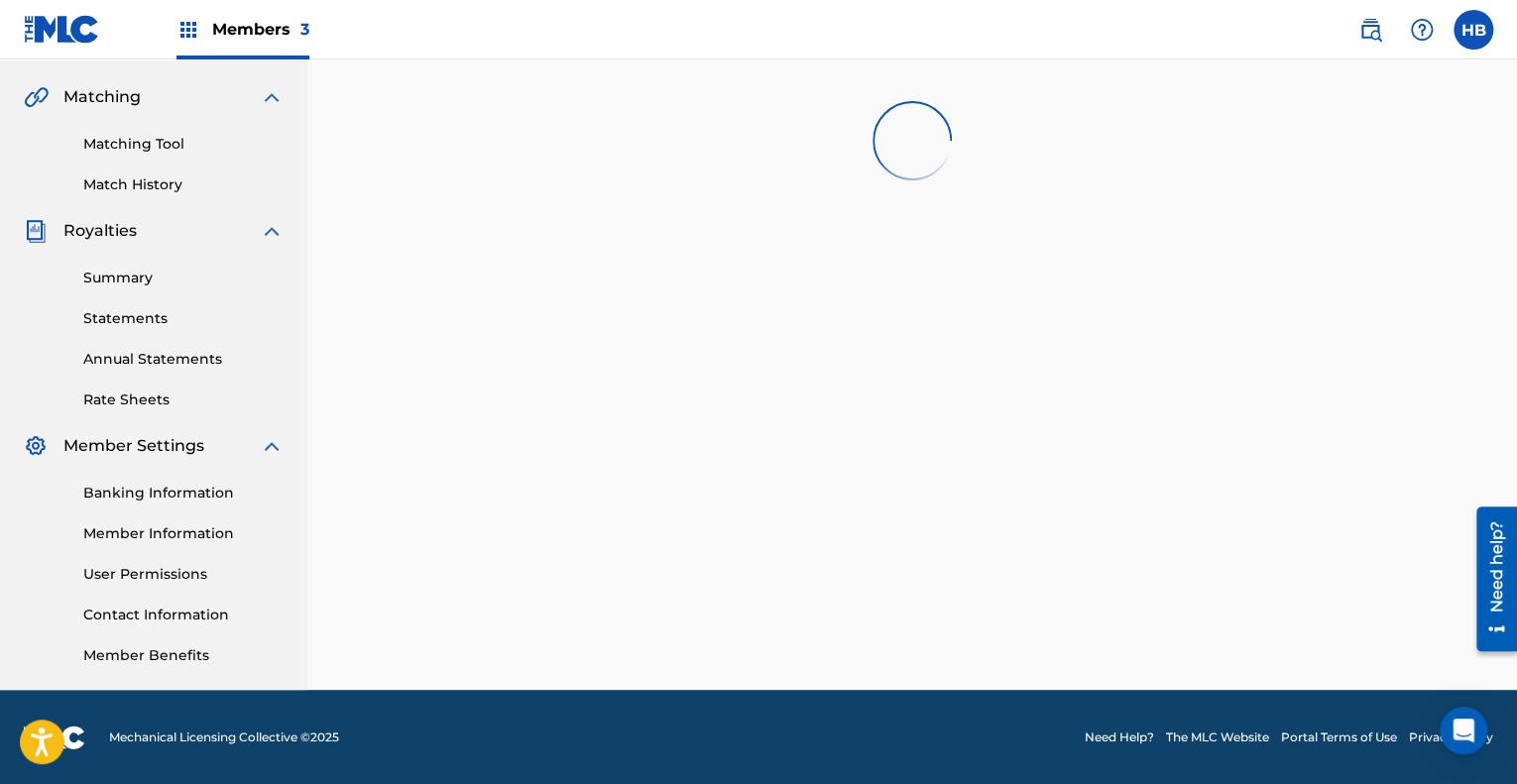 scroll, scrollTop: 777, scrollLeft: 0, axis: vertical 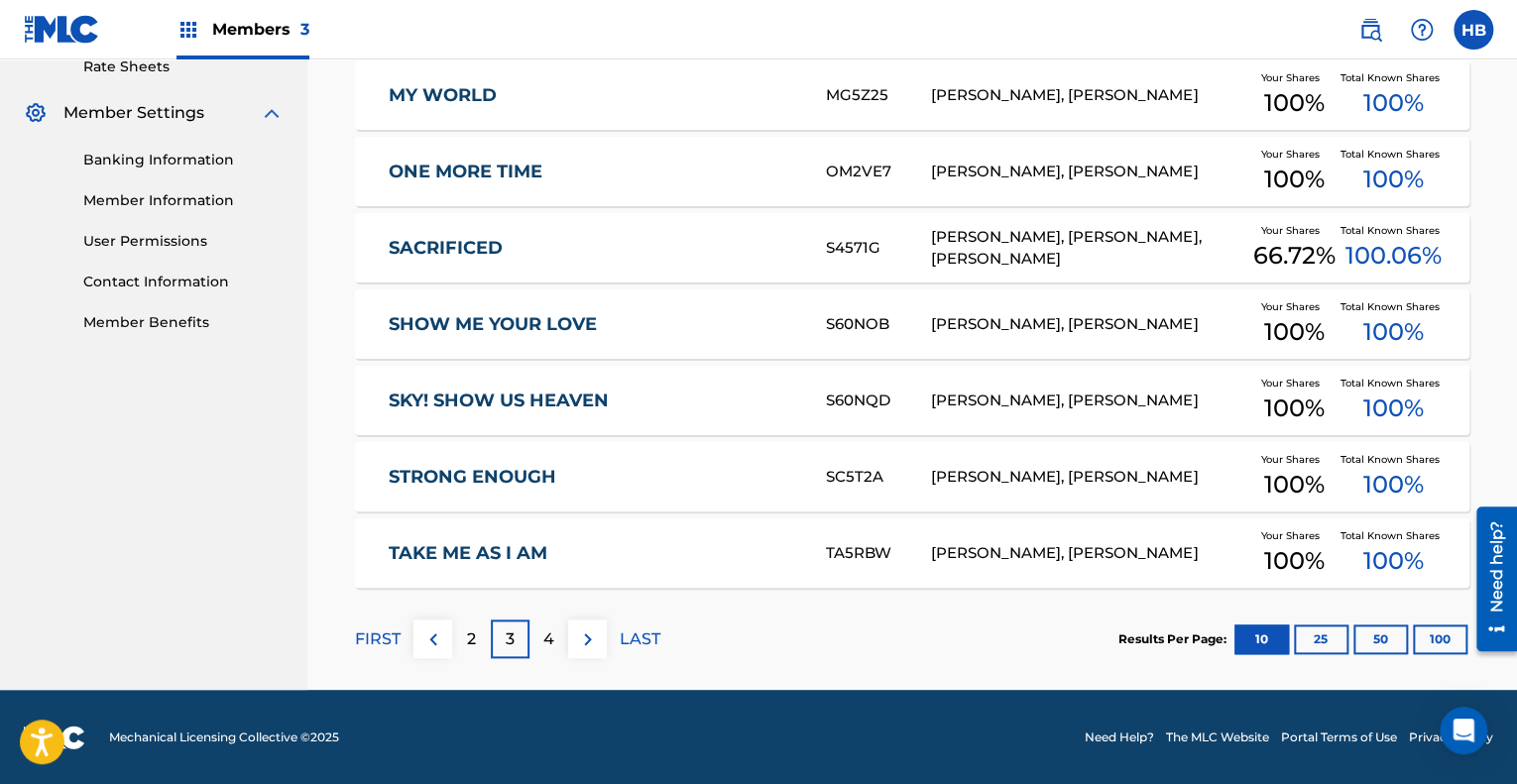 click on "STRONG ENOUGH" at bounding box center (594, 477) 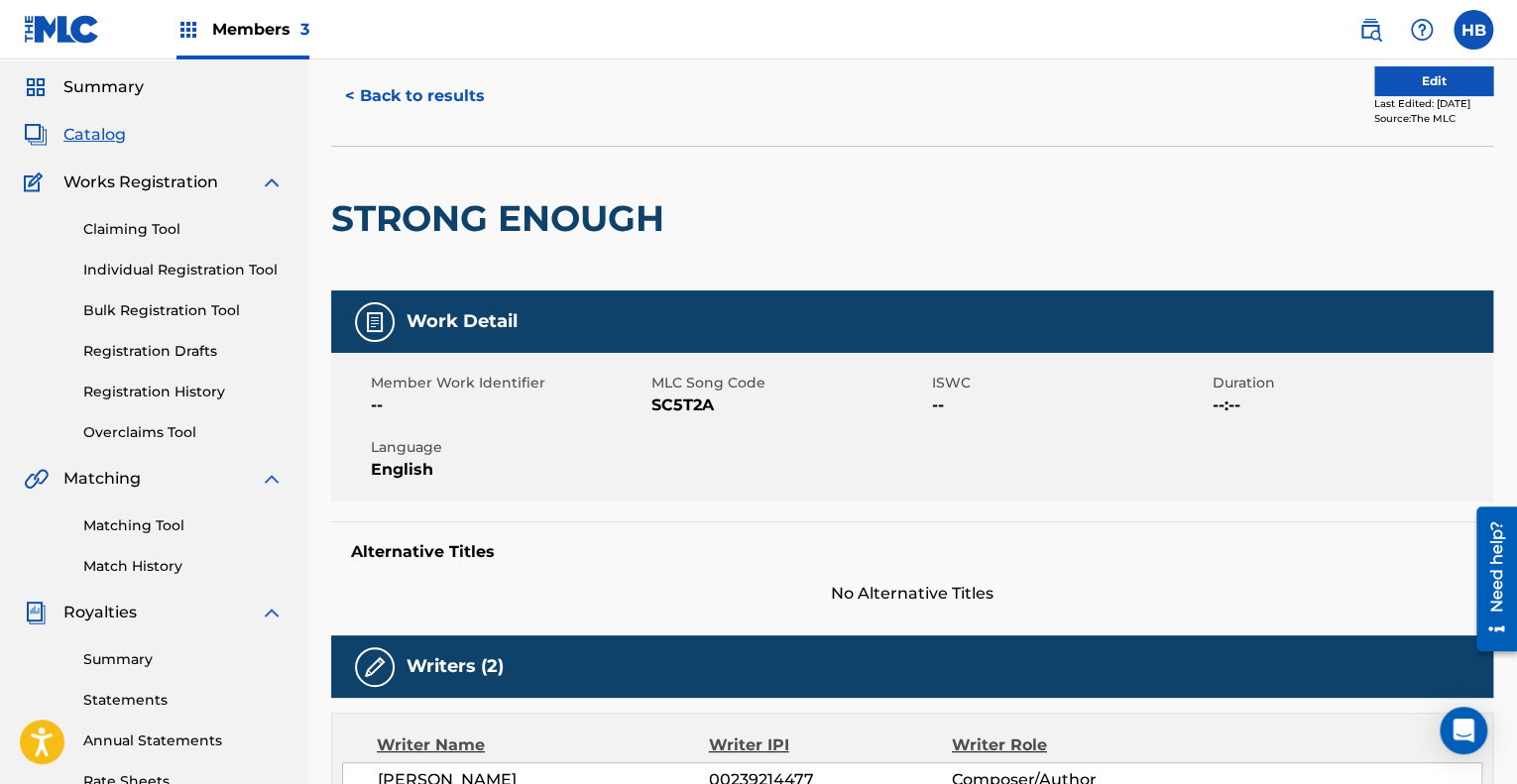 scroll, scrollTop: 0, scrollLeft: 0, axis: both 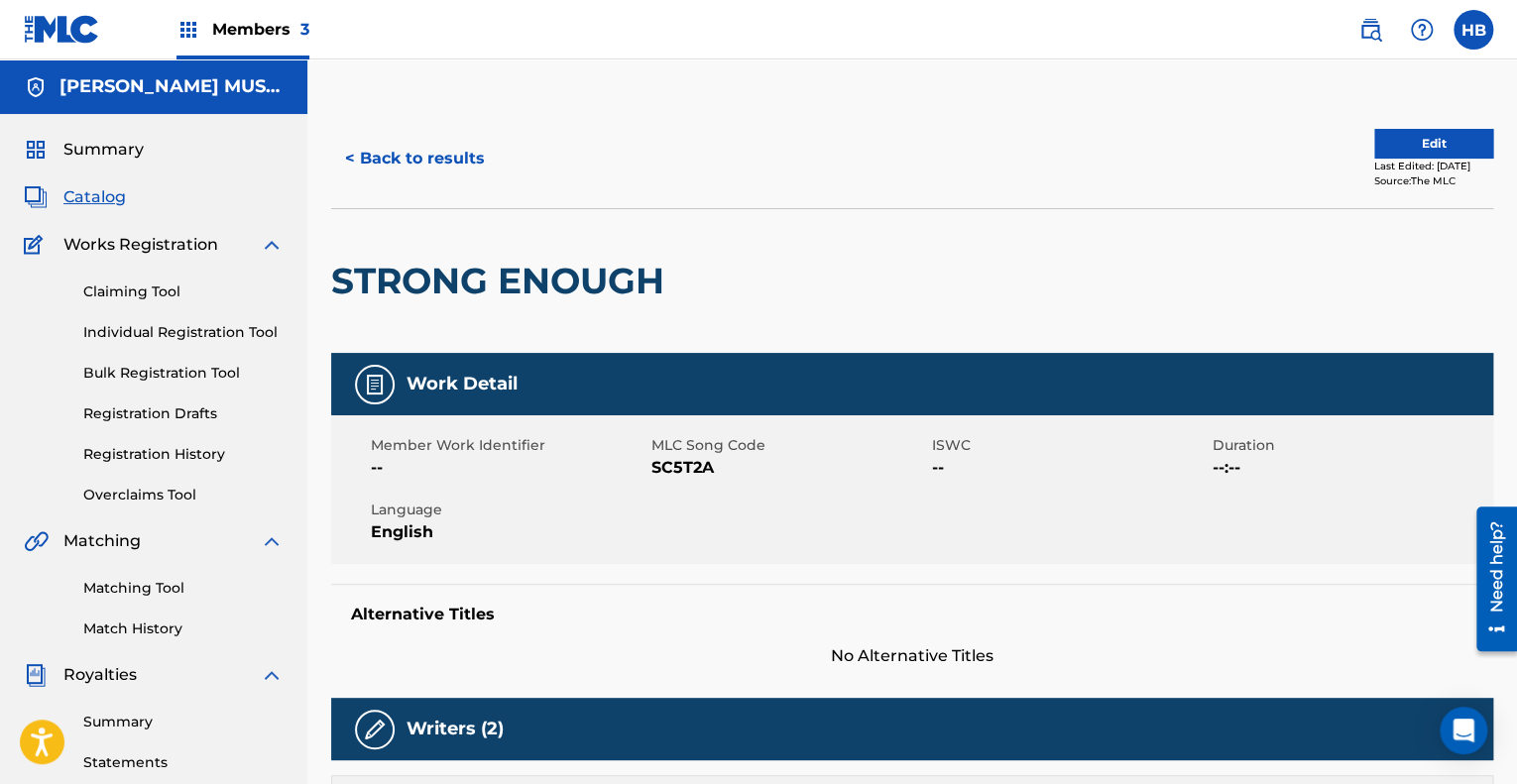 click on "Edit" at bounding box center (1434, 144) 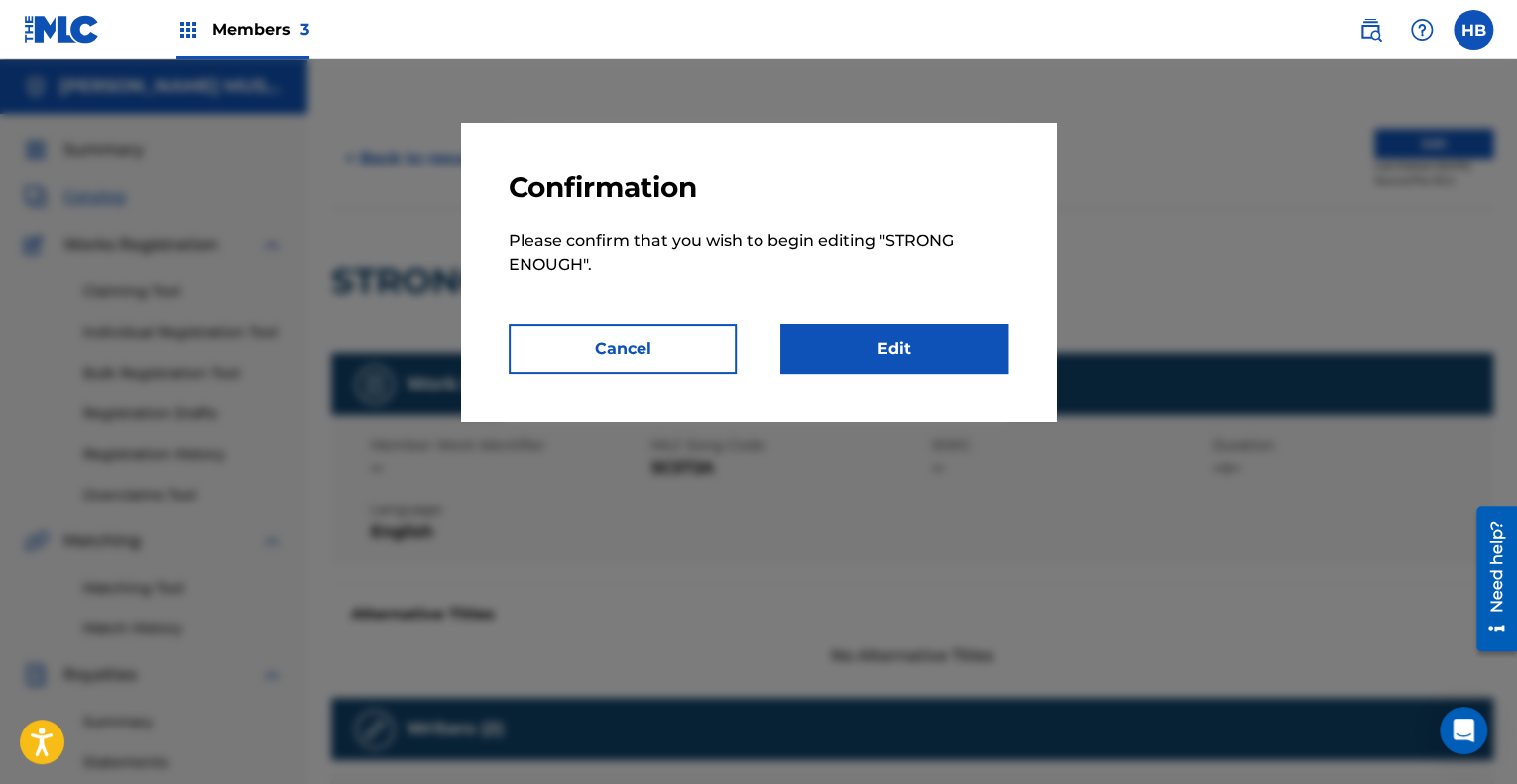 click on "Edit" at bounding box center (894, 349) 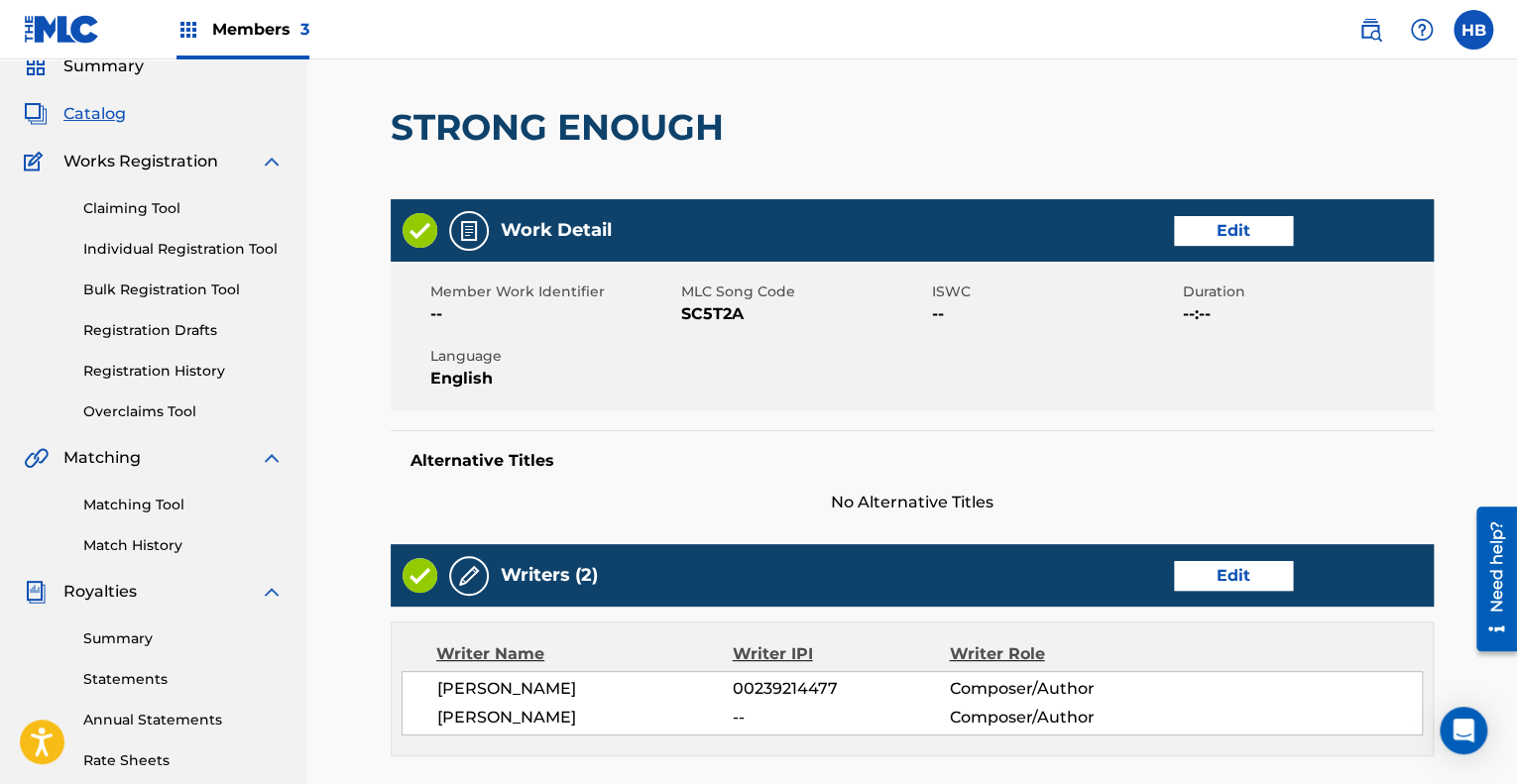 scroll, scrollTop: 198, scrollLeft: 0, axis: vertical 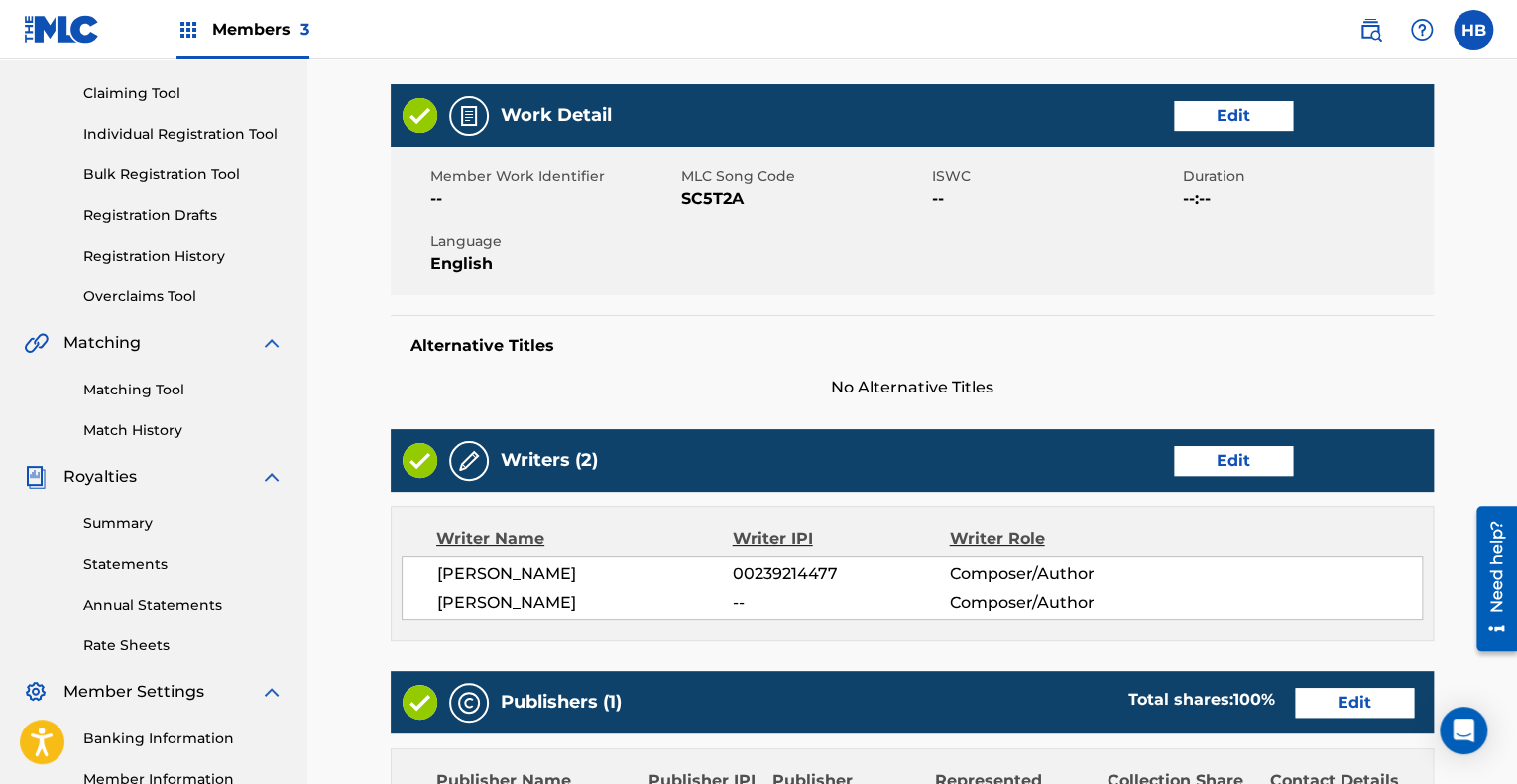 click at bounding box center [1422, 30] 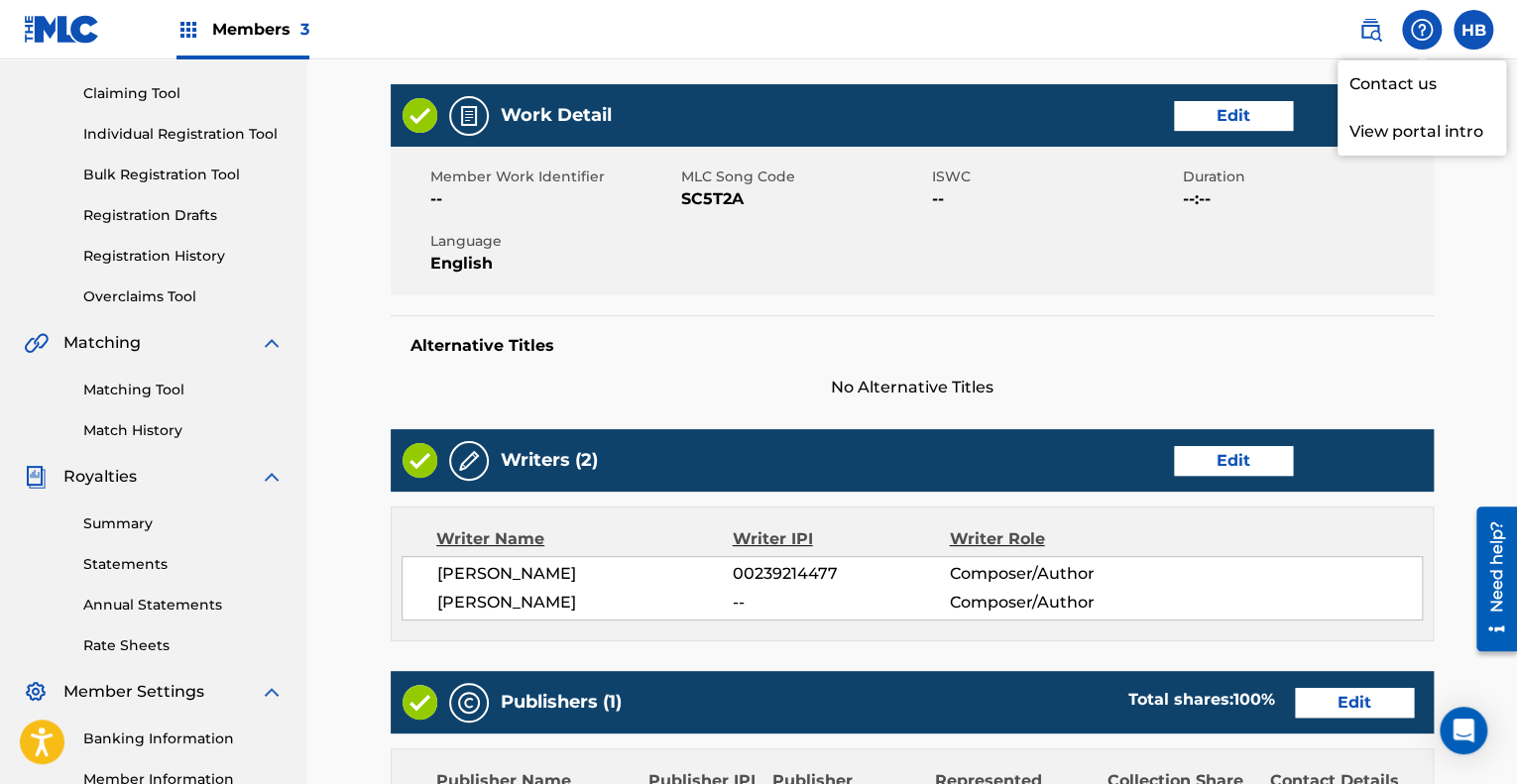 click on "Contact us" at bounding box center [1422, 84] 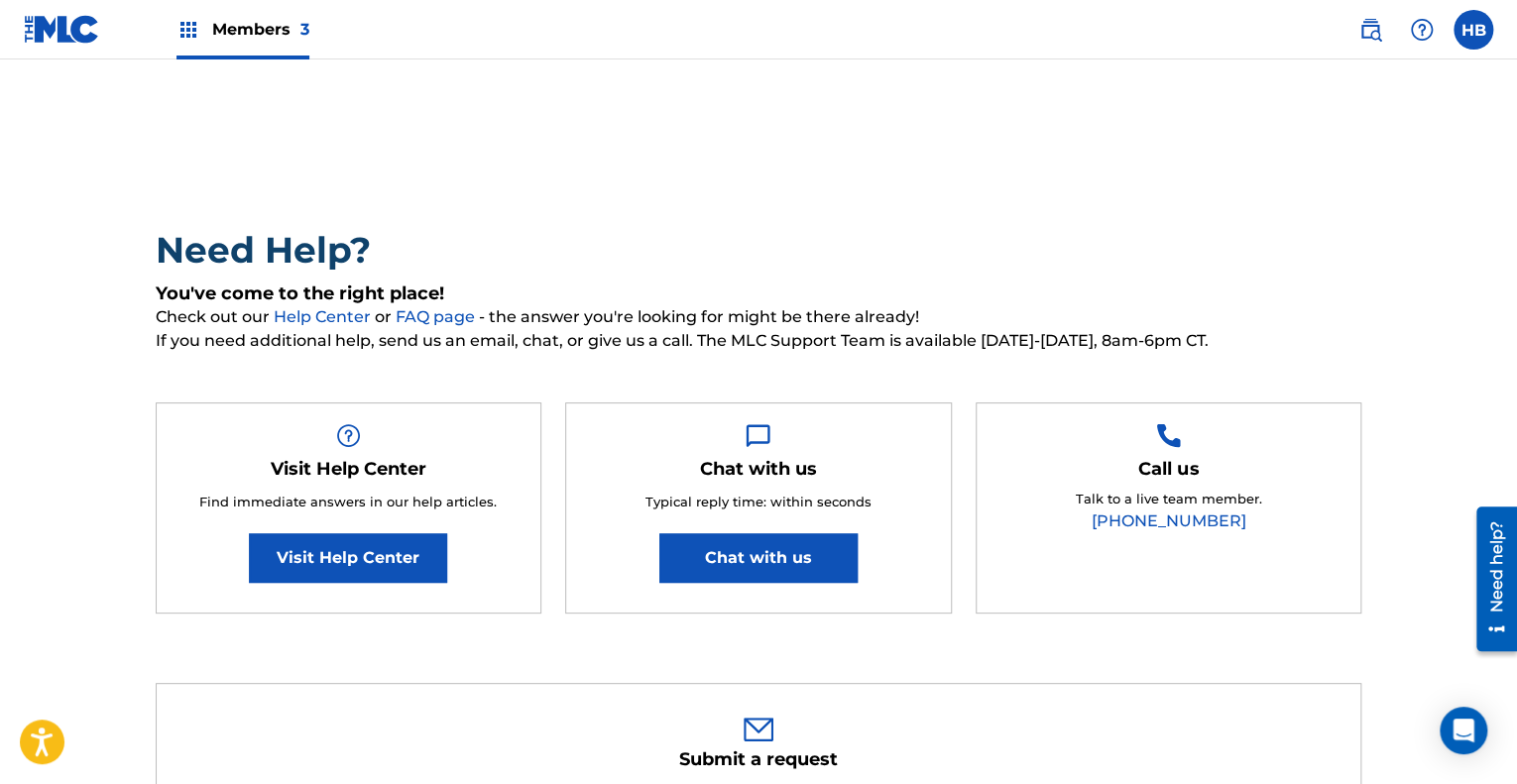click on "Chat with us" at bounding box center [758, 558] 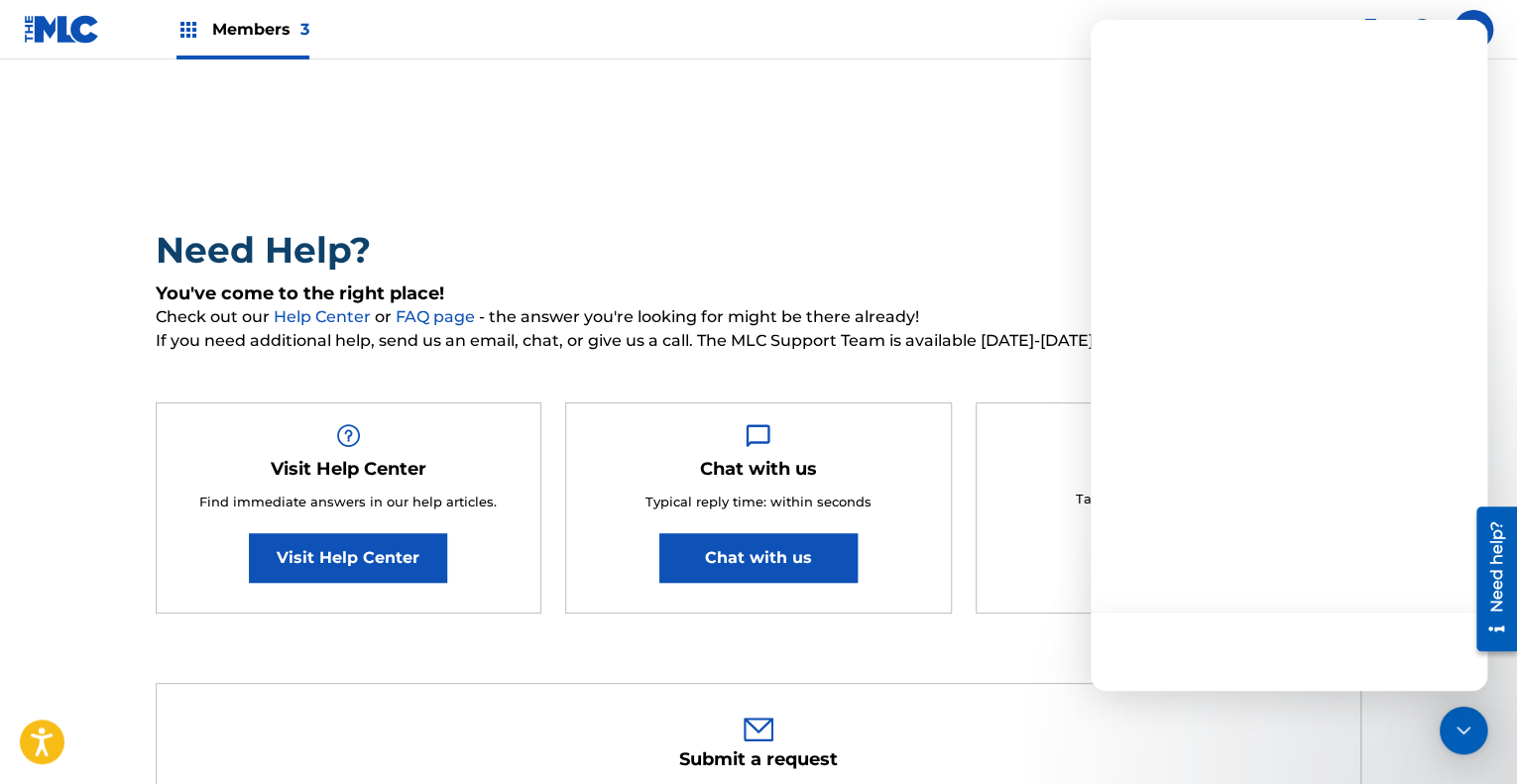 scroll, scrollTop: 0, scrollLeft: 0, axis: both 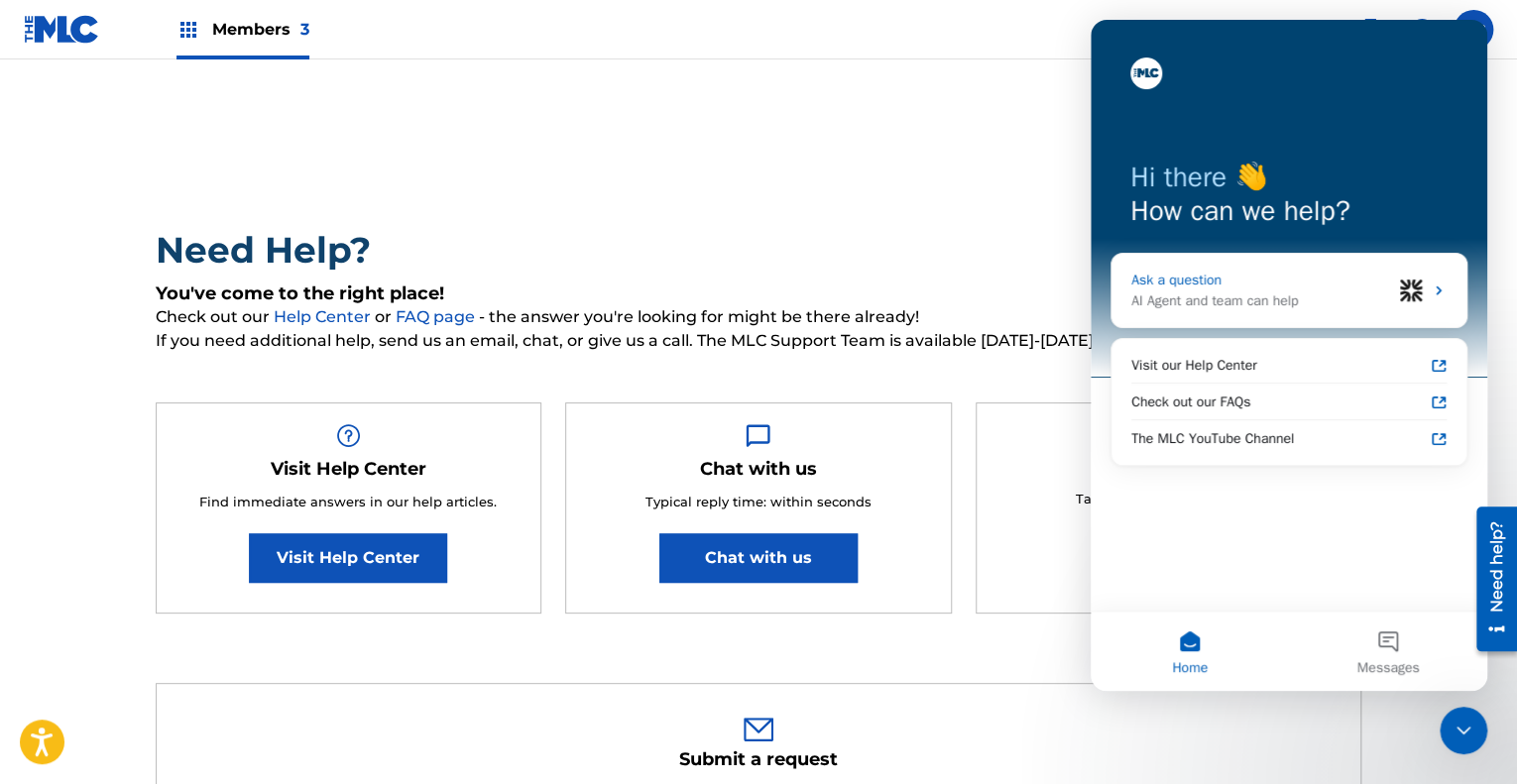 click on "Ask a question" at bounding box center (1261, 280) 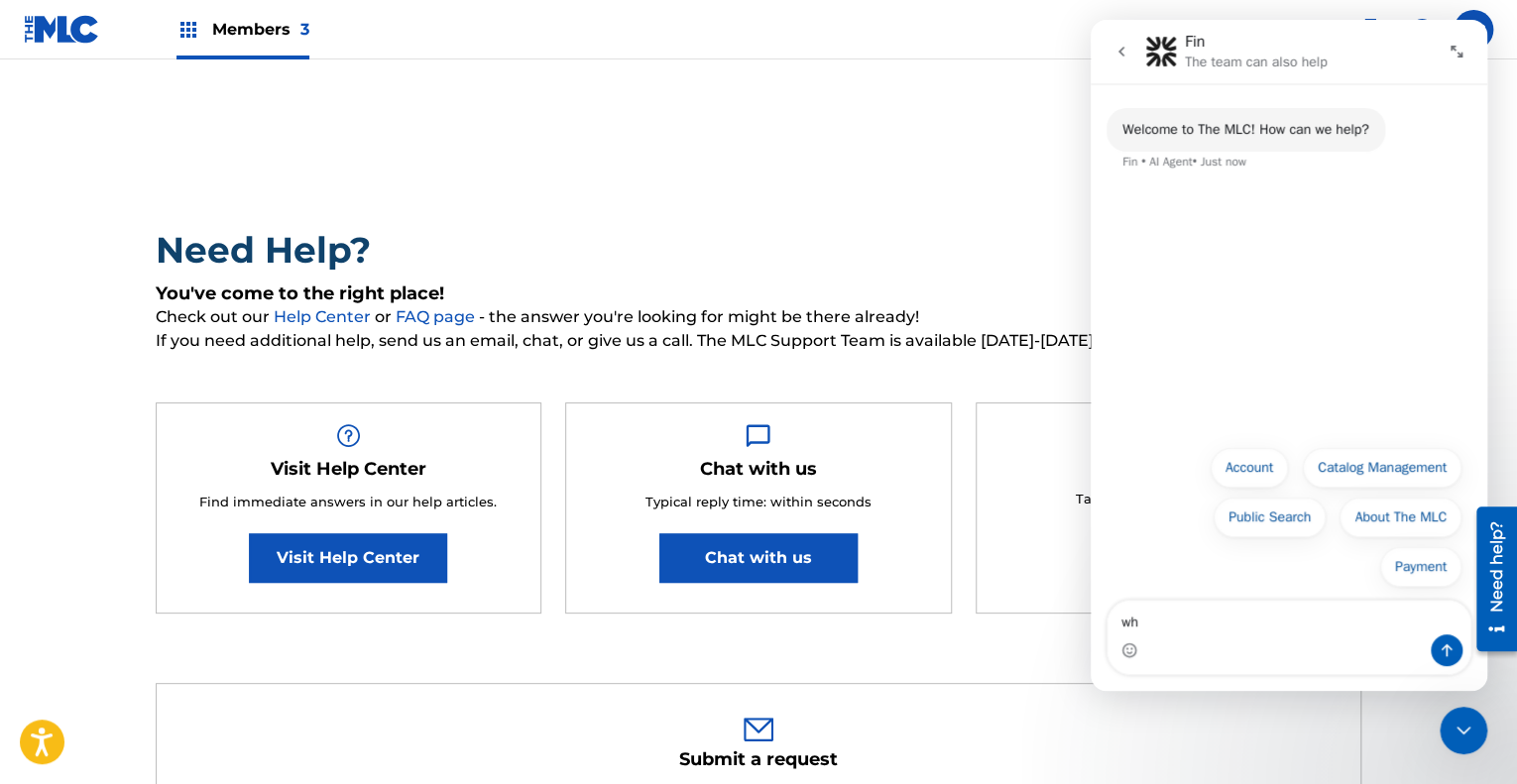 type on "w" 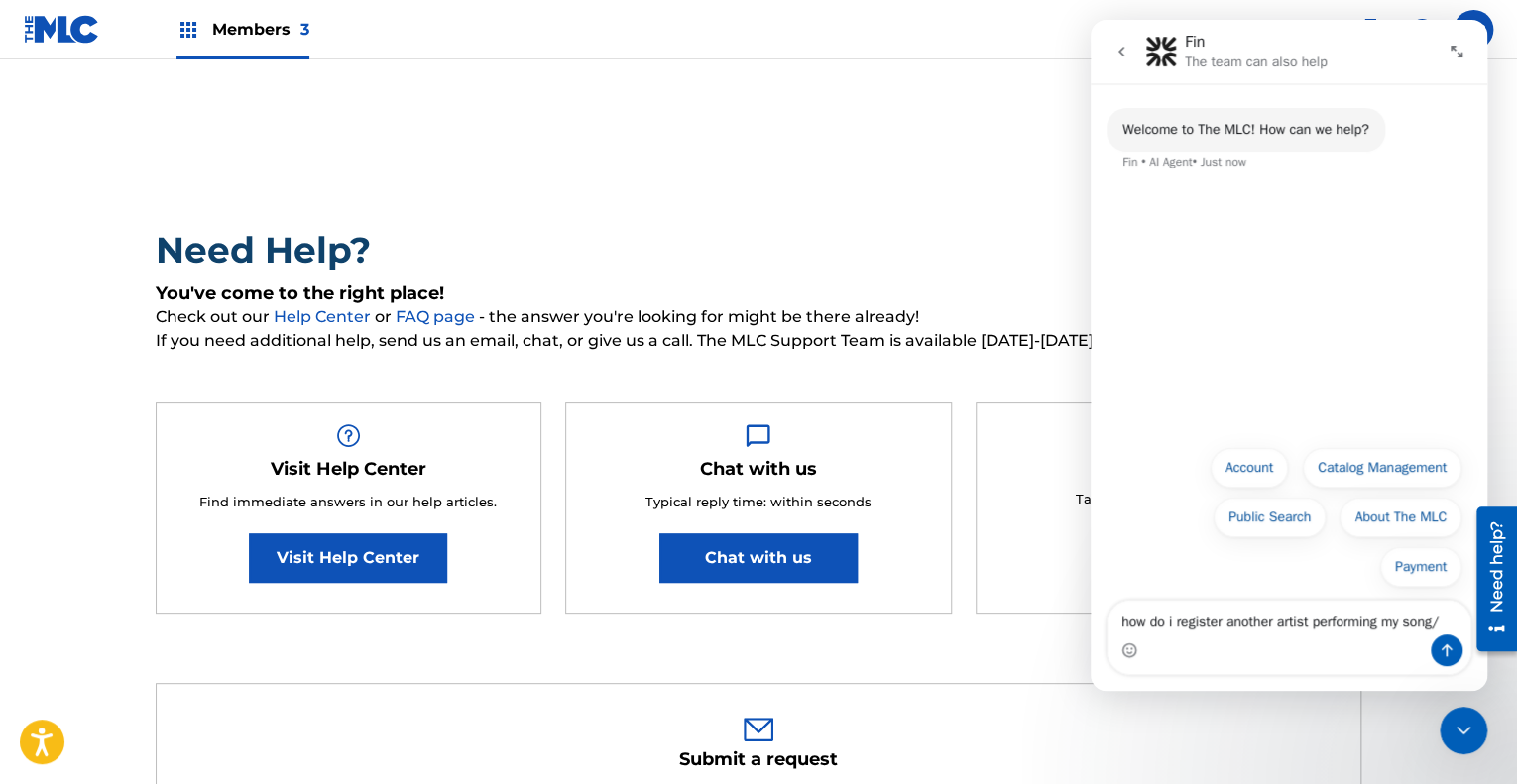 type on "how do i register another artist performing my song" 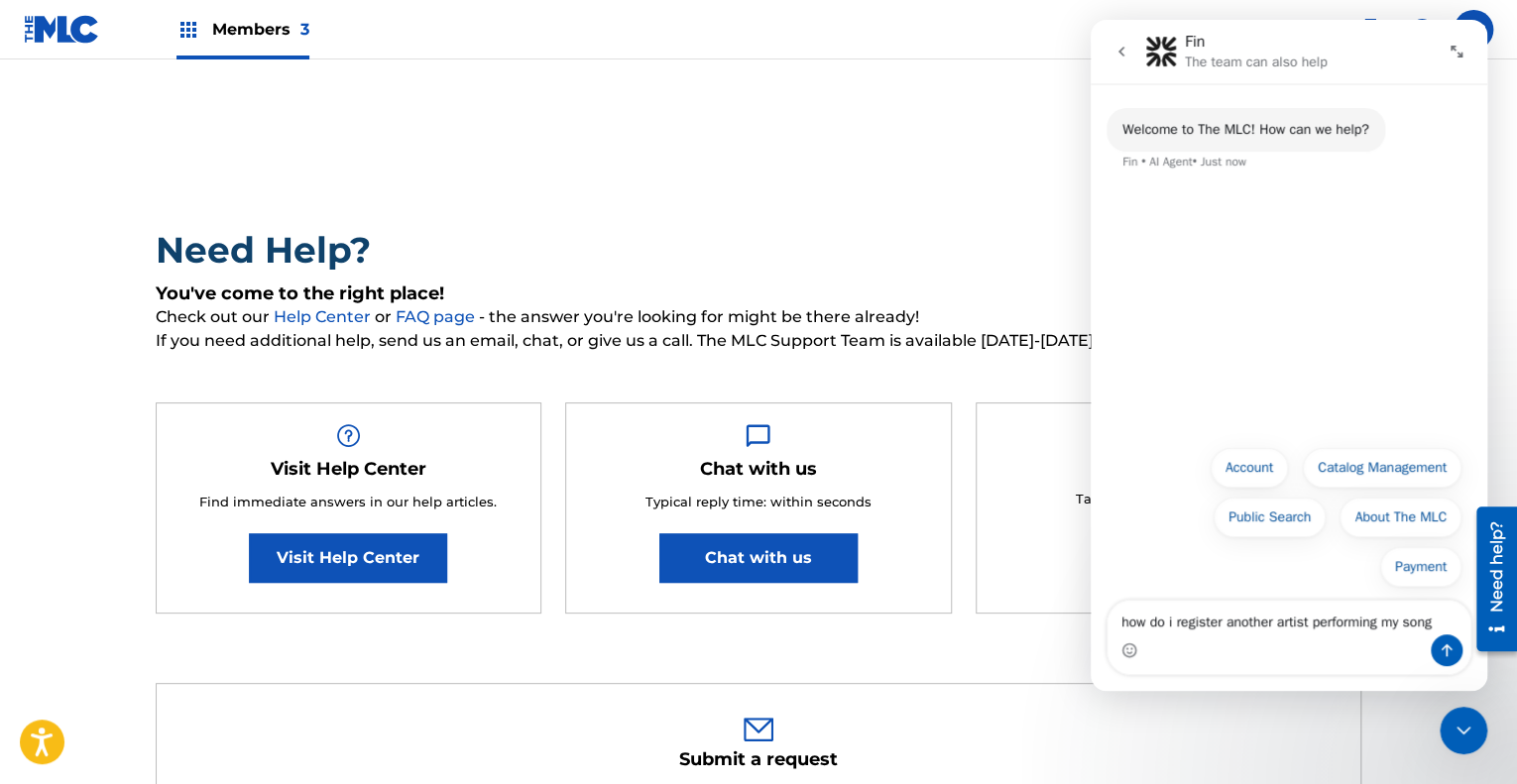 type 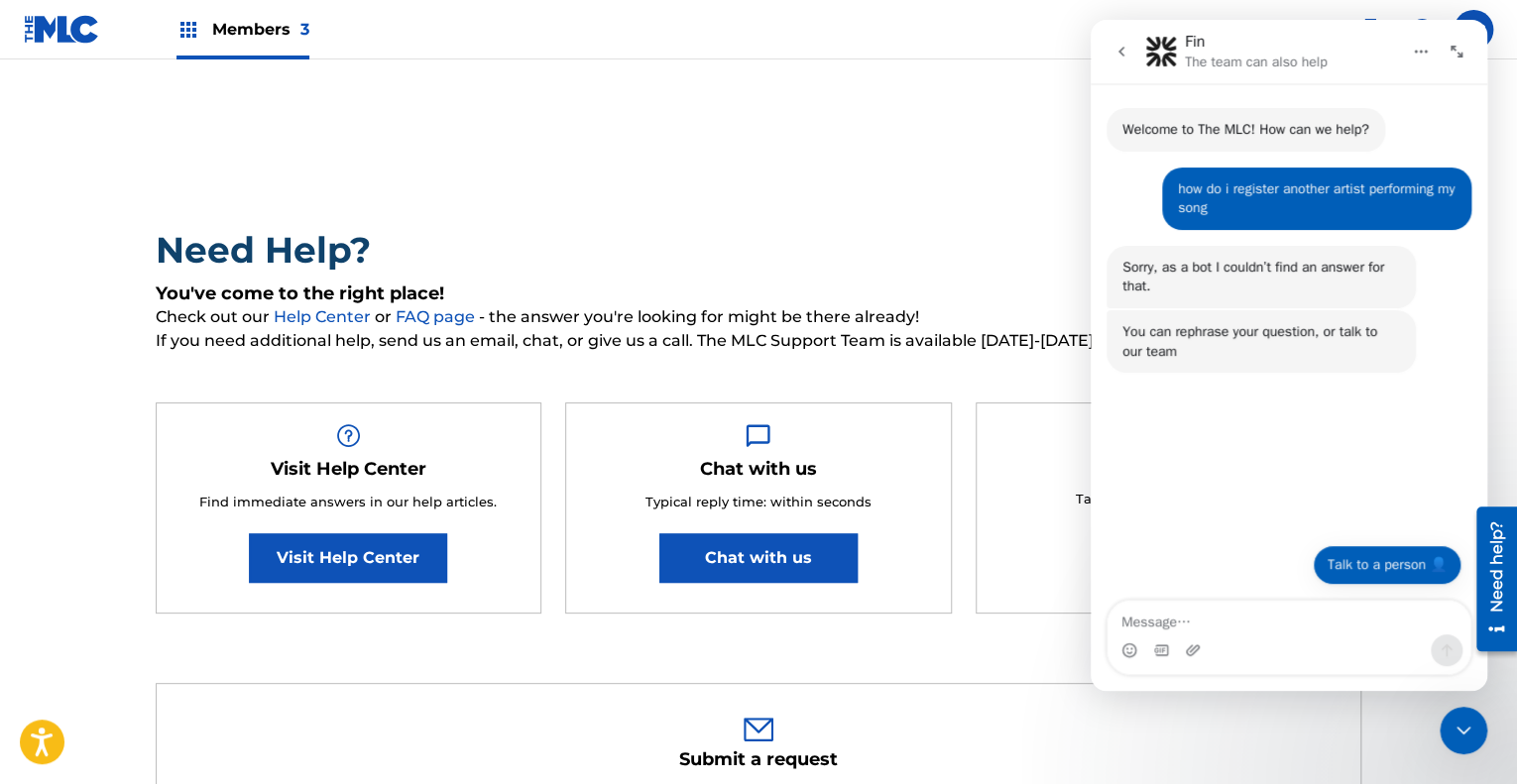 click on "Talk to a person 👤" at bounding box center (1387, 565) 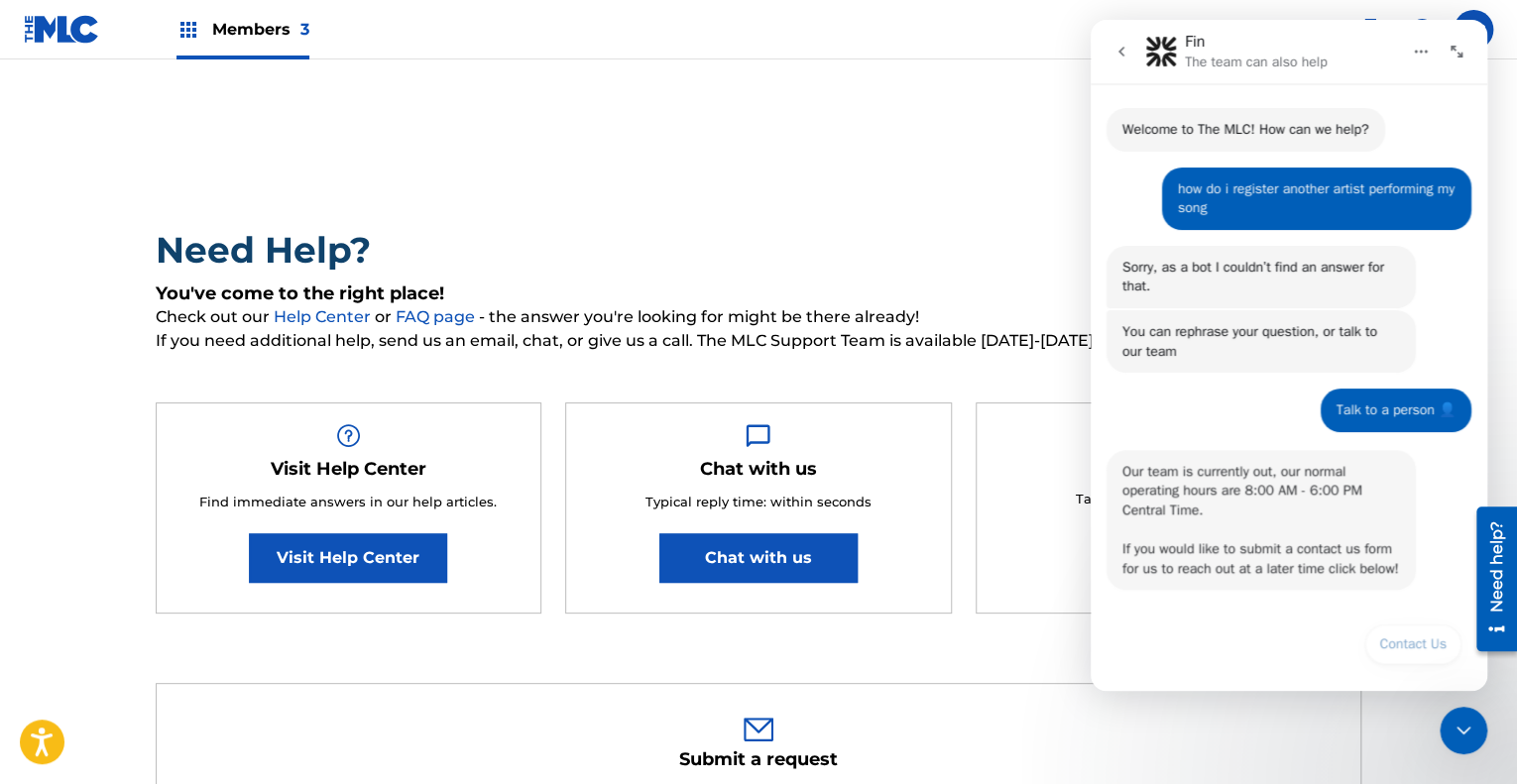scroll, scrollTop: 8, scrollLeft: 0, axis: vertical 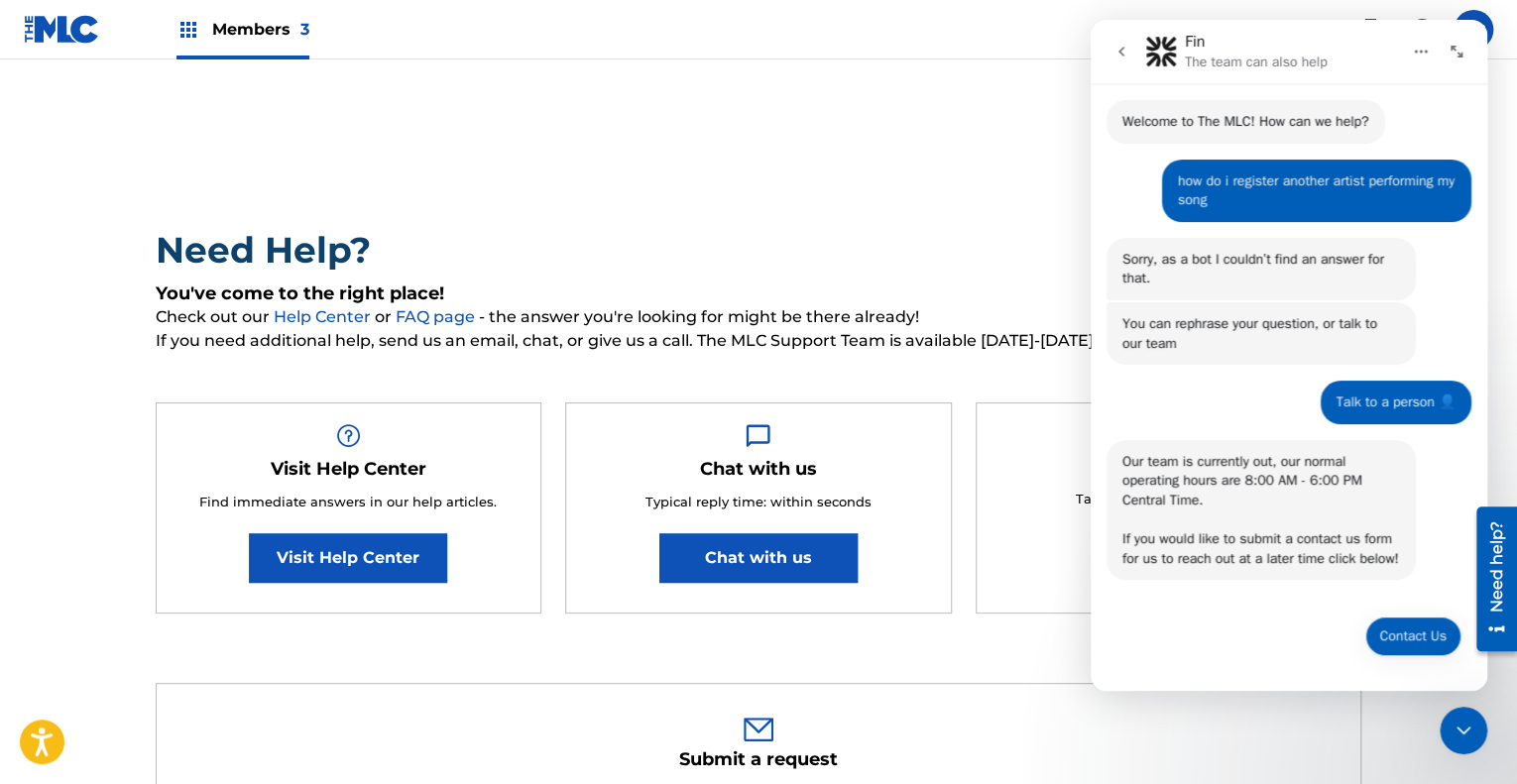 click on "Contact Us" at bounding box center [1413, 636] 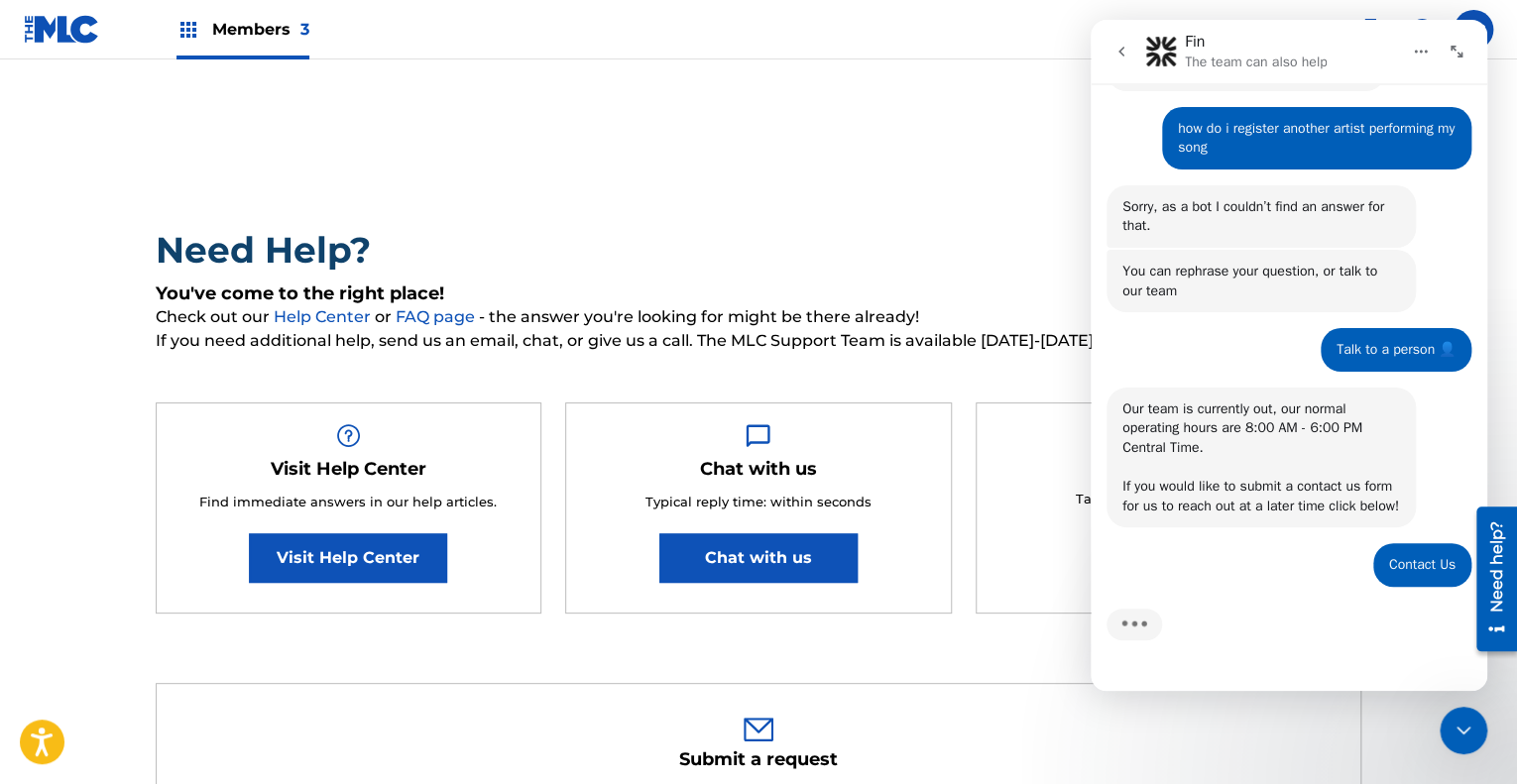 scroll, scrollTop: 212, scrollLeft: 0, axis: vertical 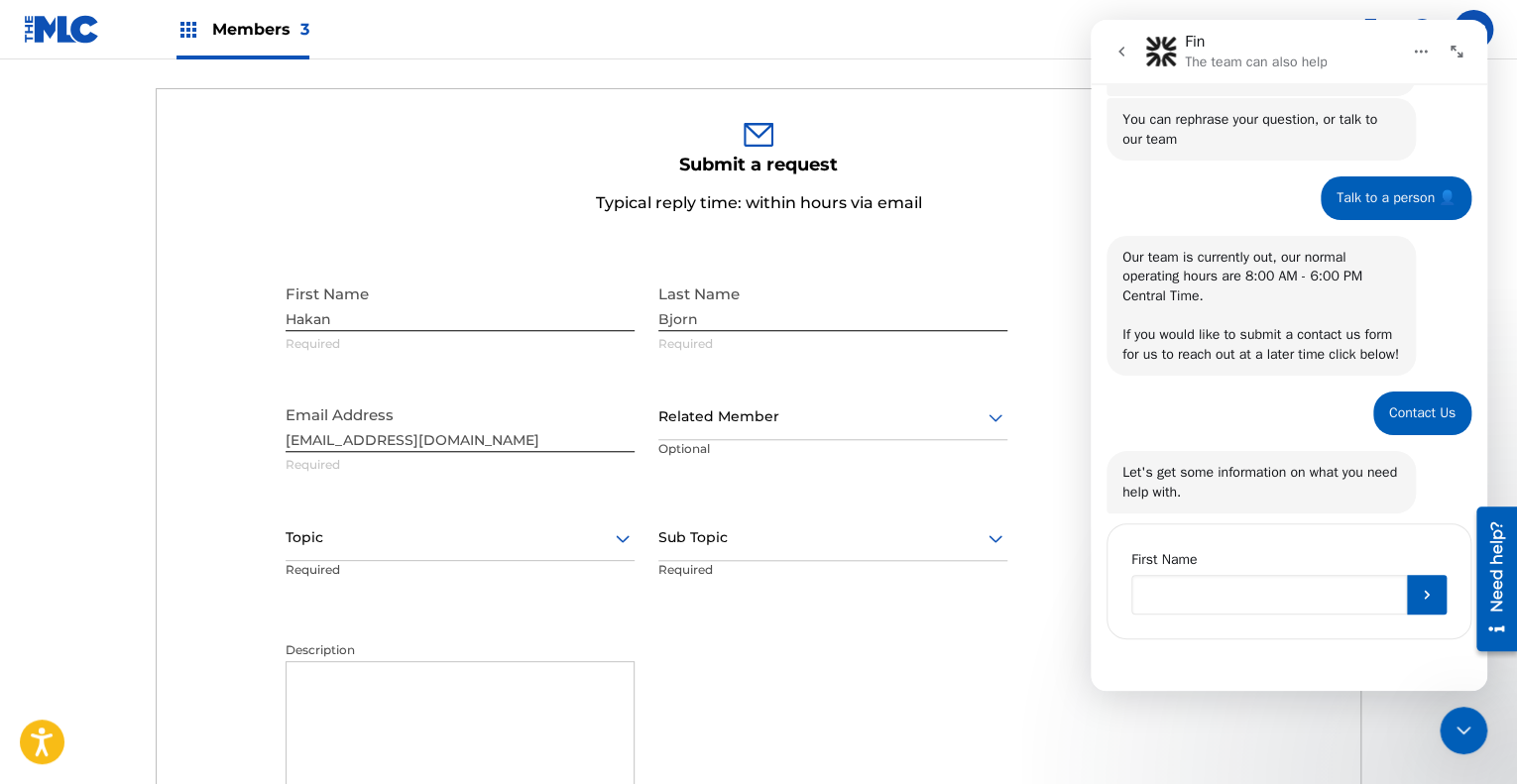 click at bounding box center (1269, 595) 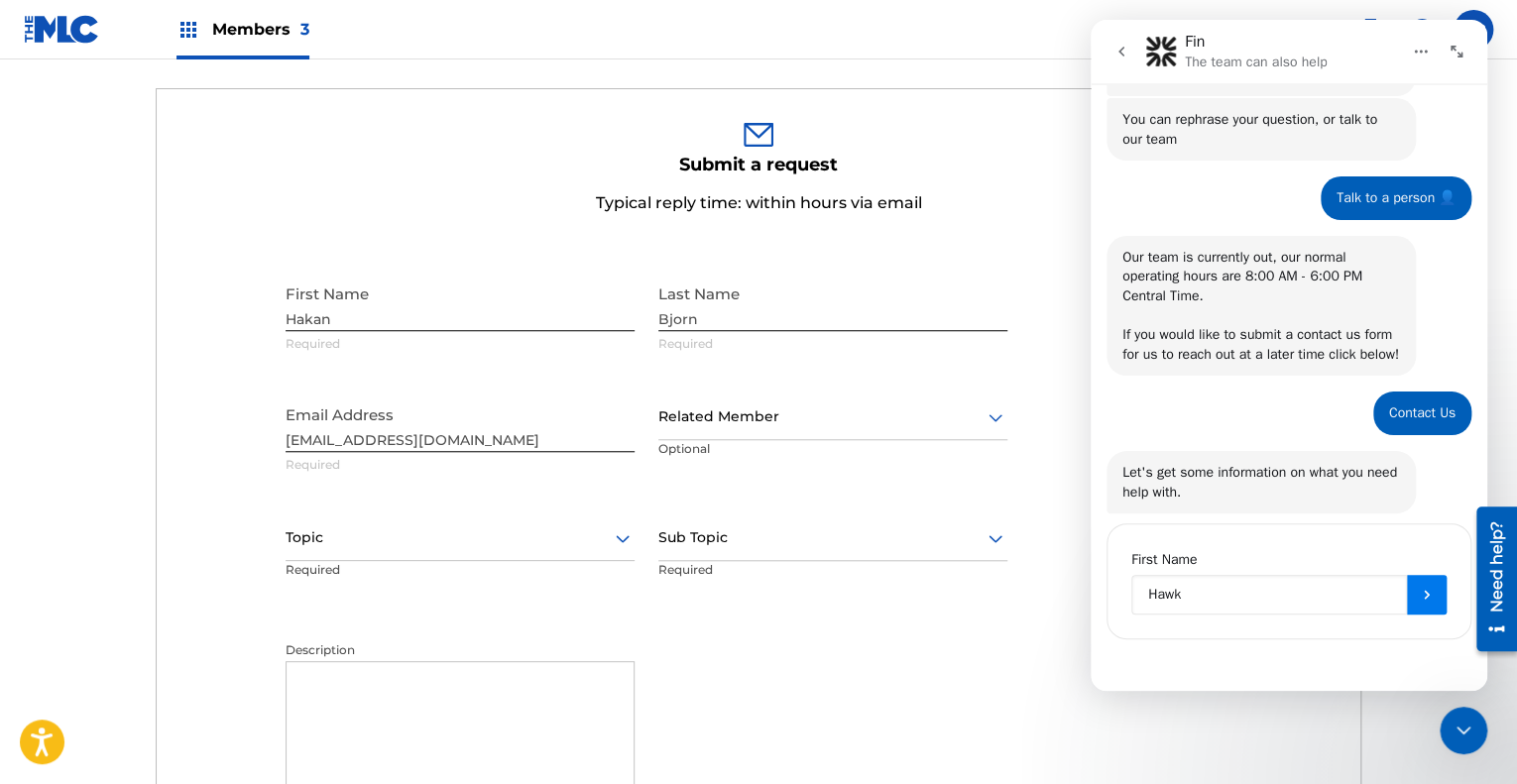 type on "Hawk" 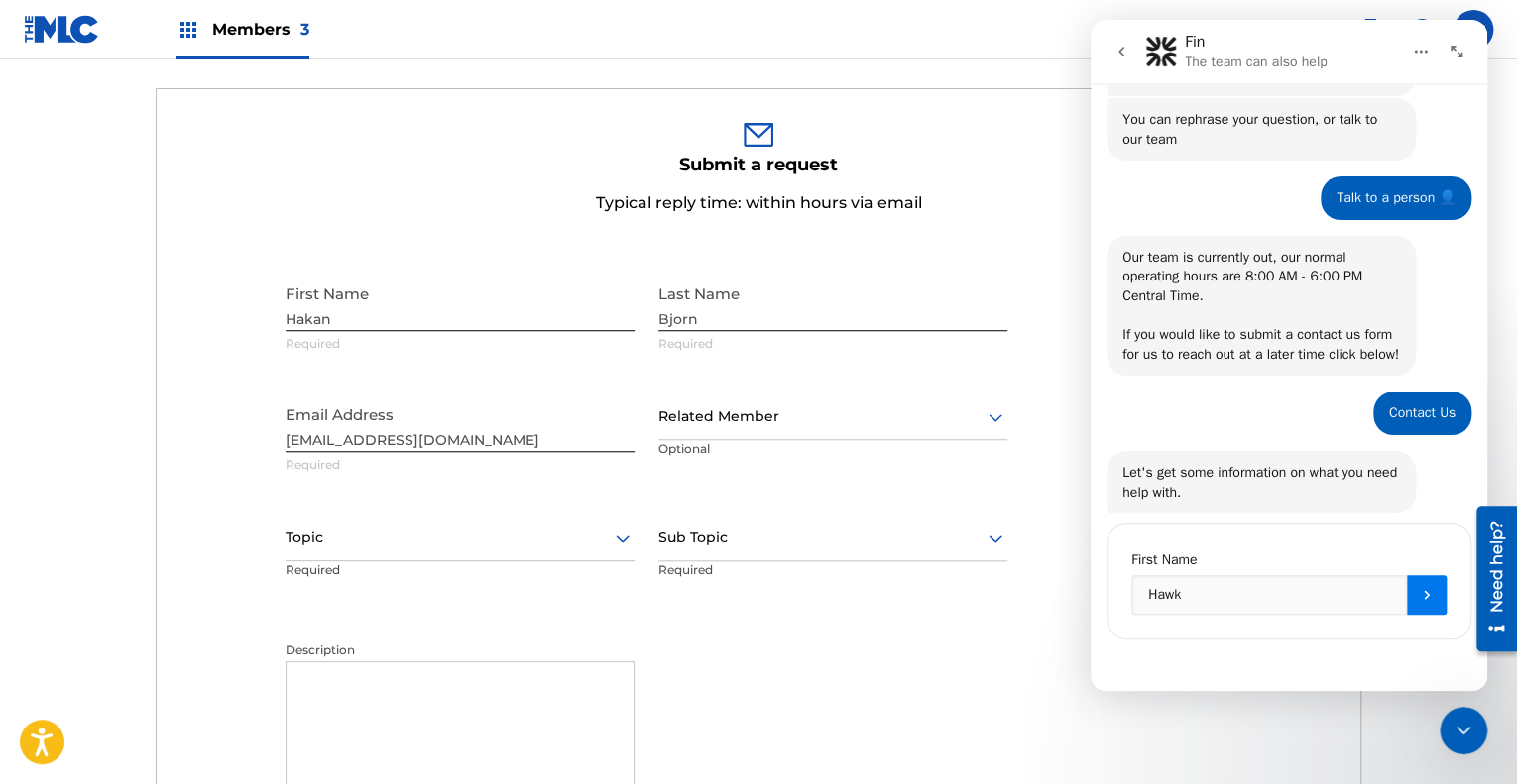 click 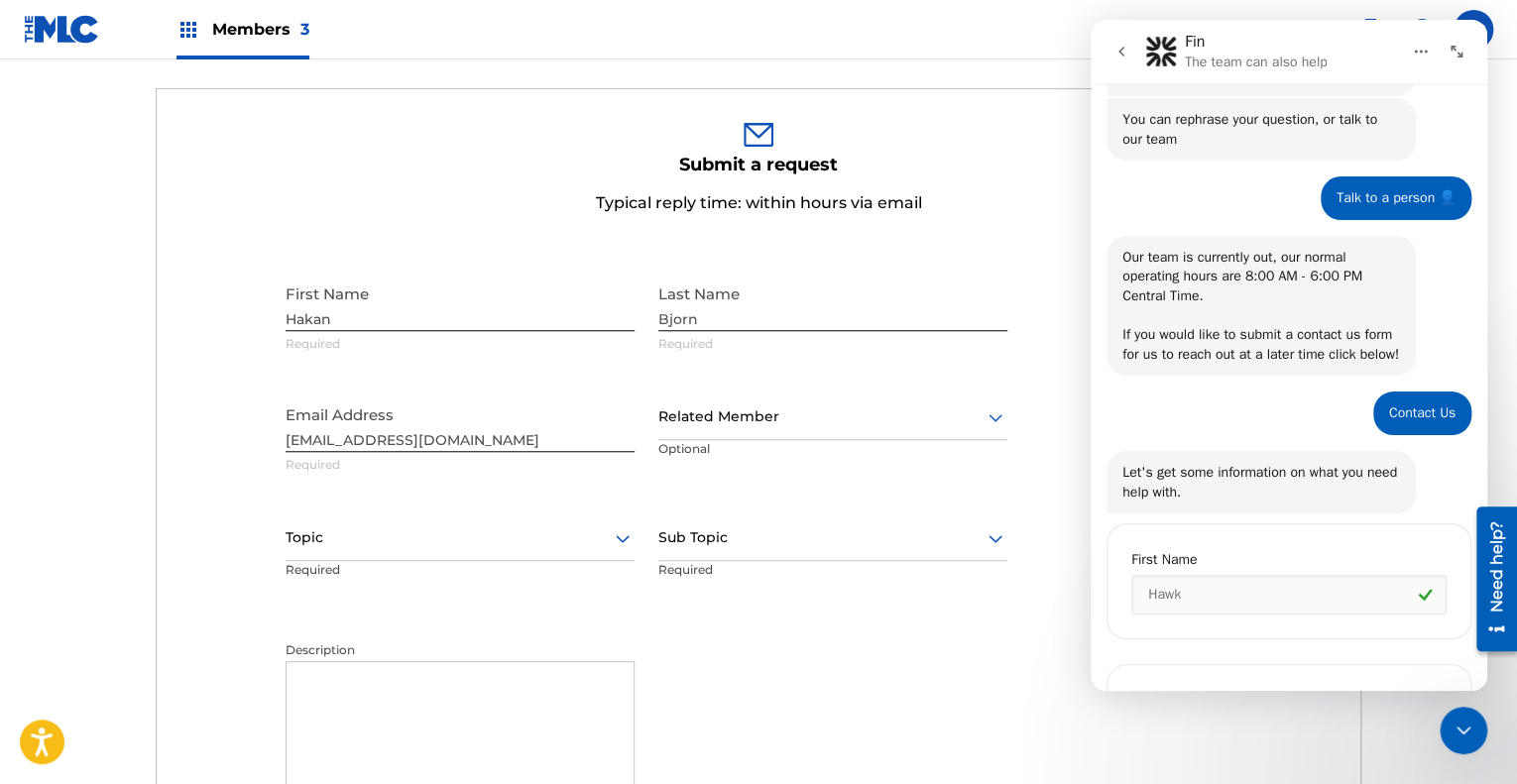 scroll, scrollTop: 349, scrollLeft: 0, axis: vertical 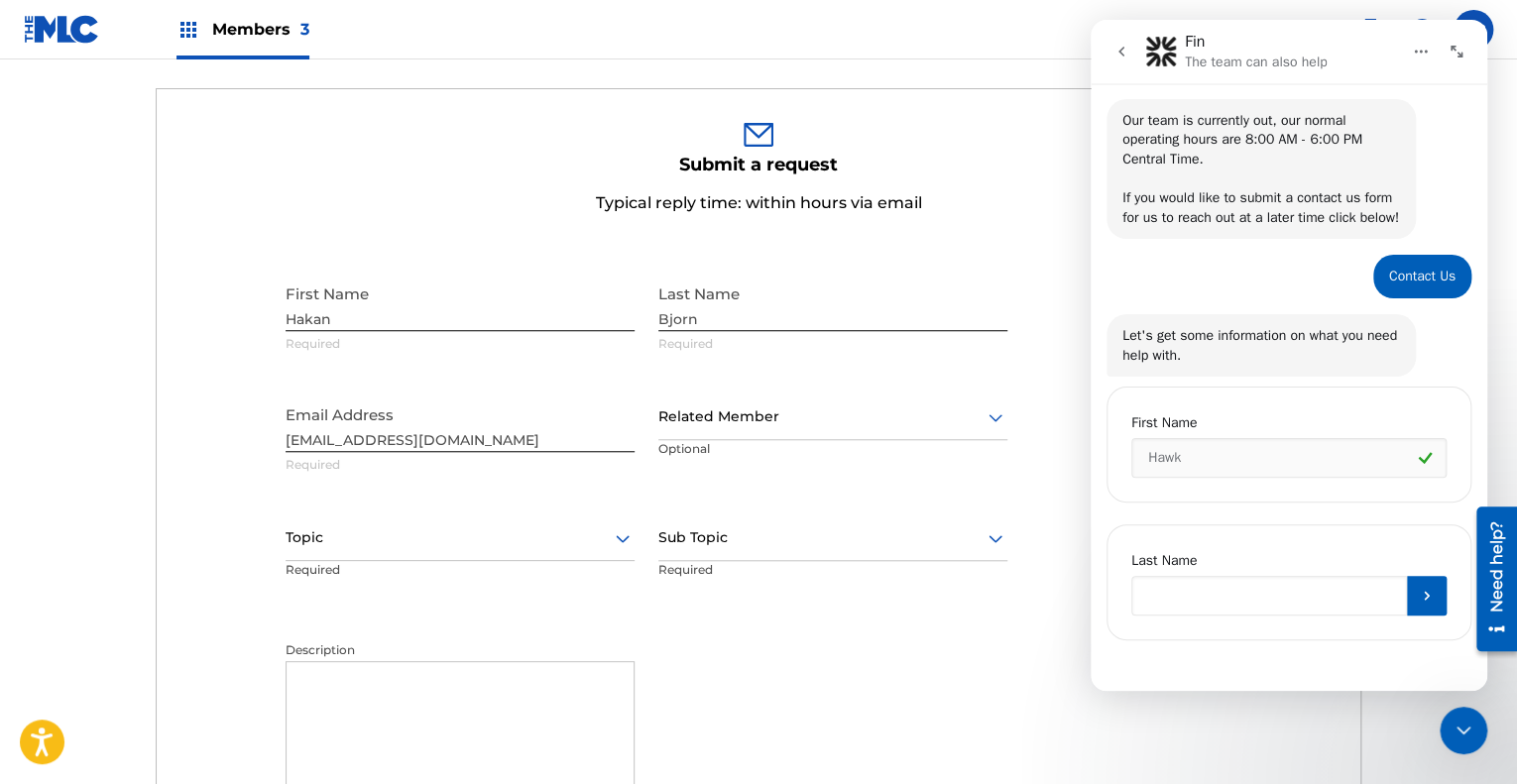 click at bounding box center [1269, 596] 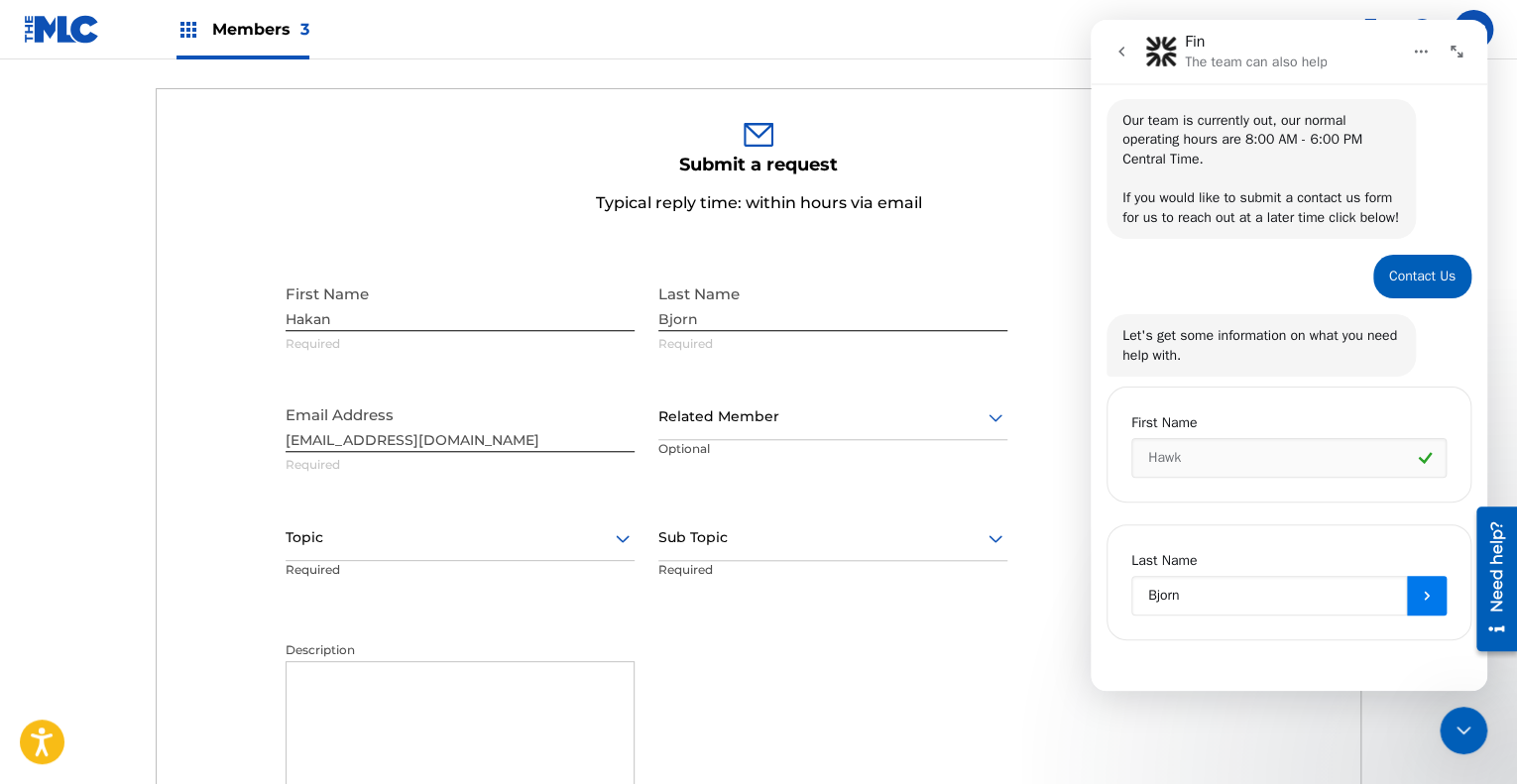 type on "Bjorn" 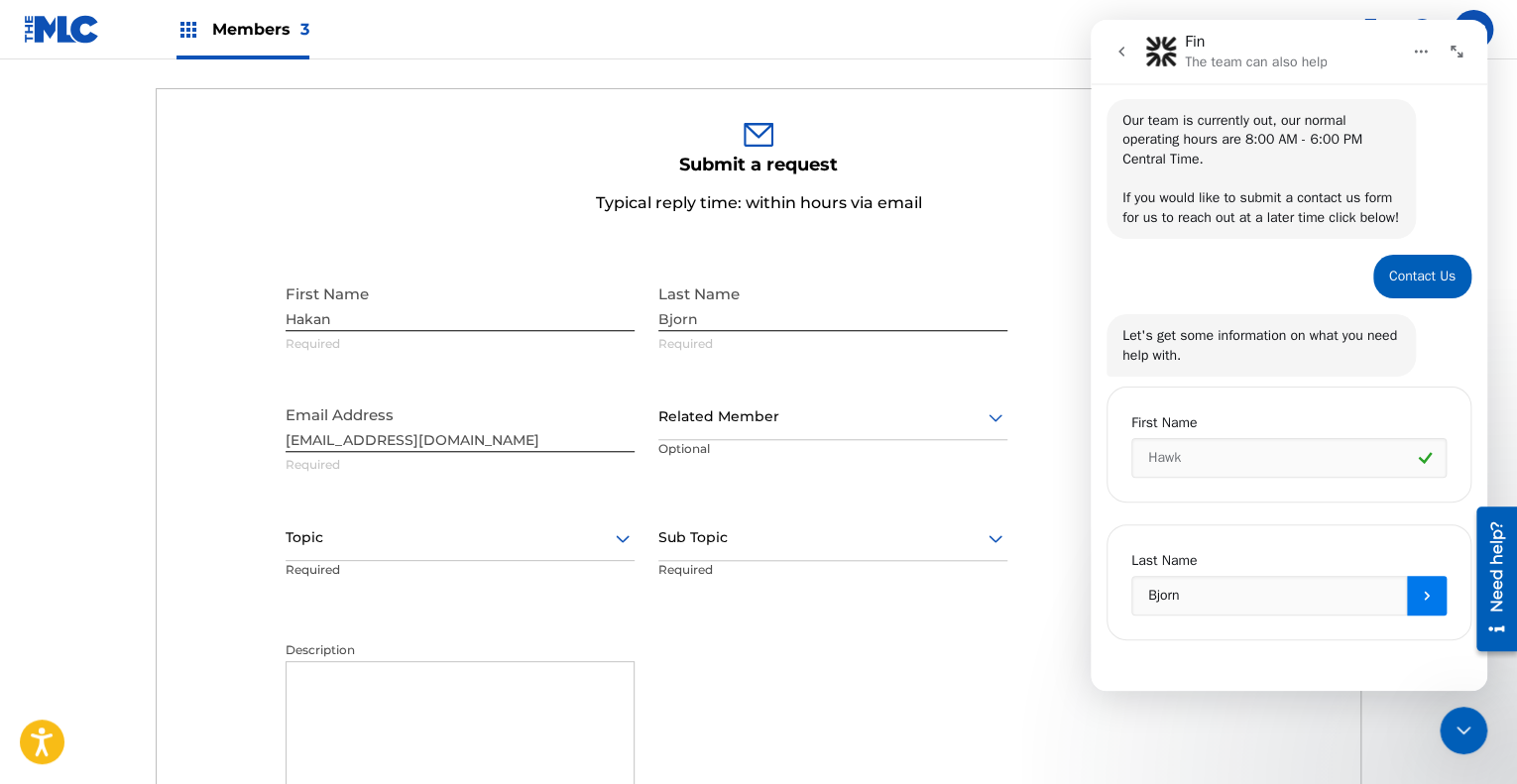 click at bounding box center (1427, 596) 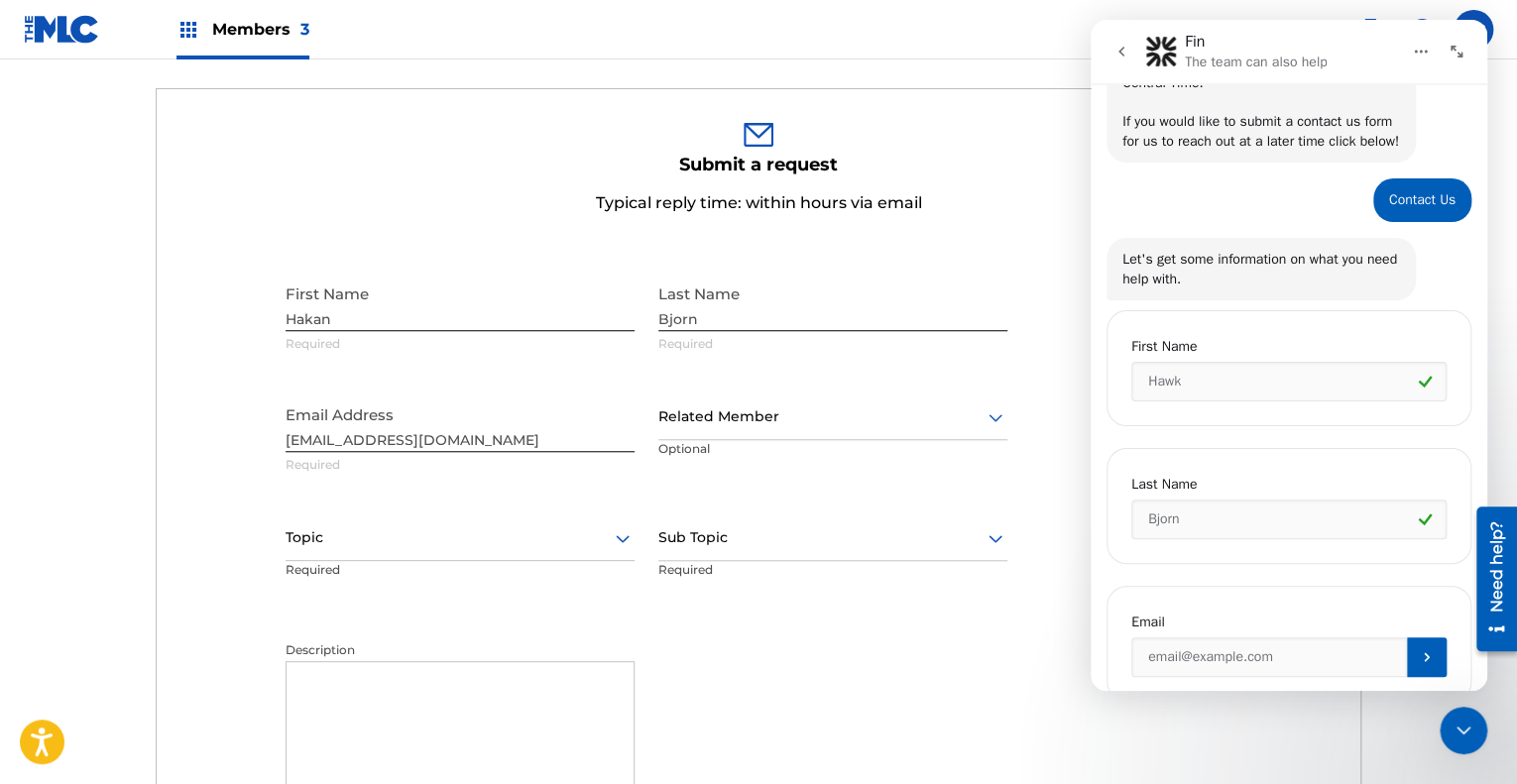 scroll, scrollTop: 487, scrollLeft: 0, axis: vertical 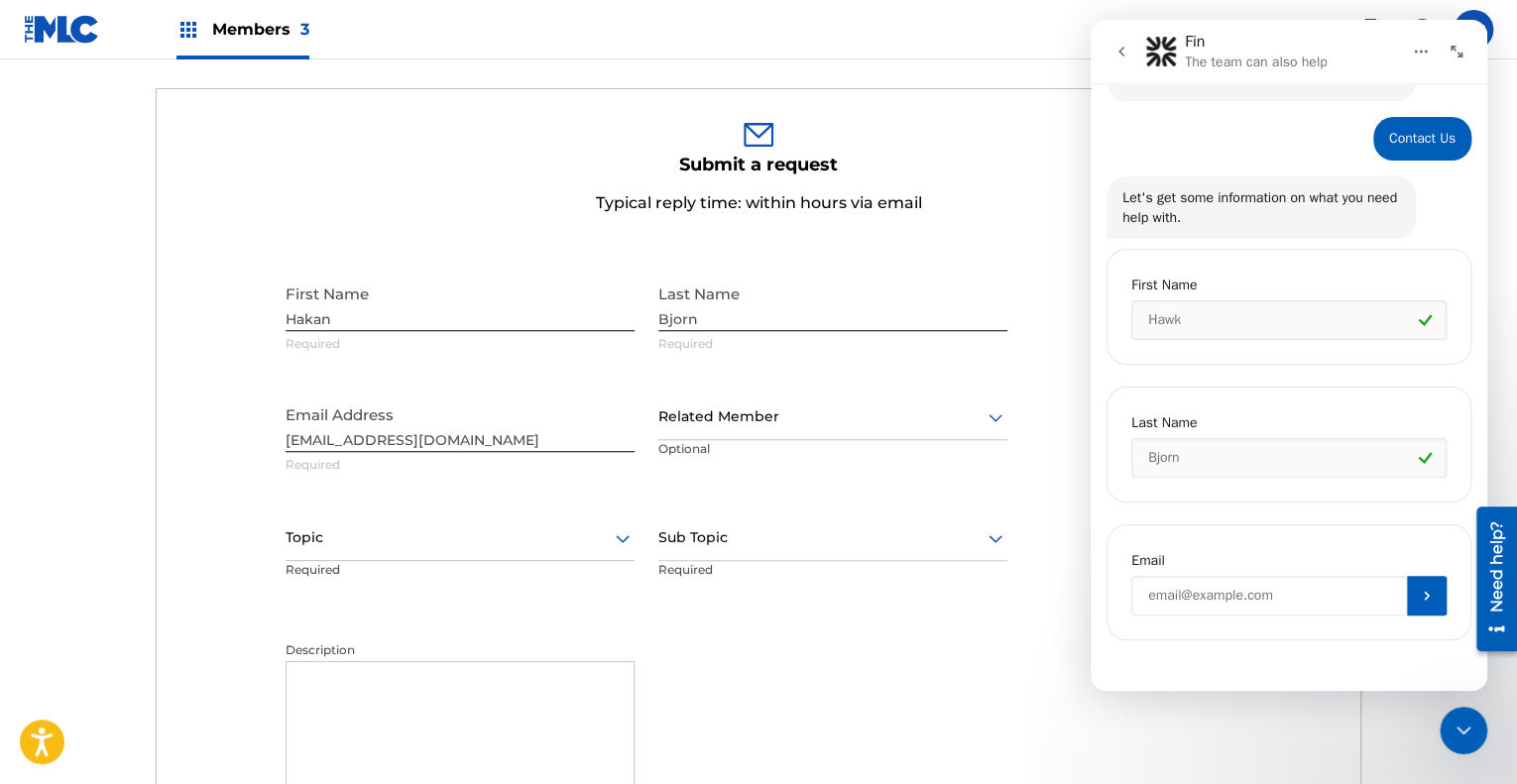 click at bounding box center [1269, 596] 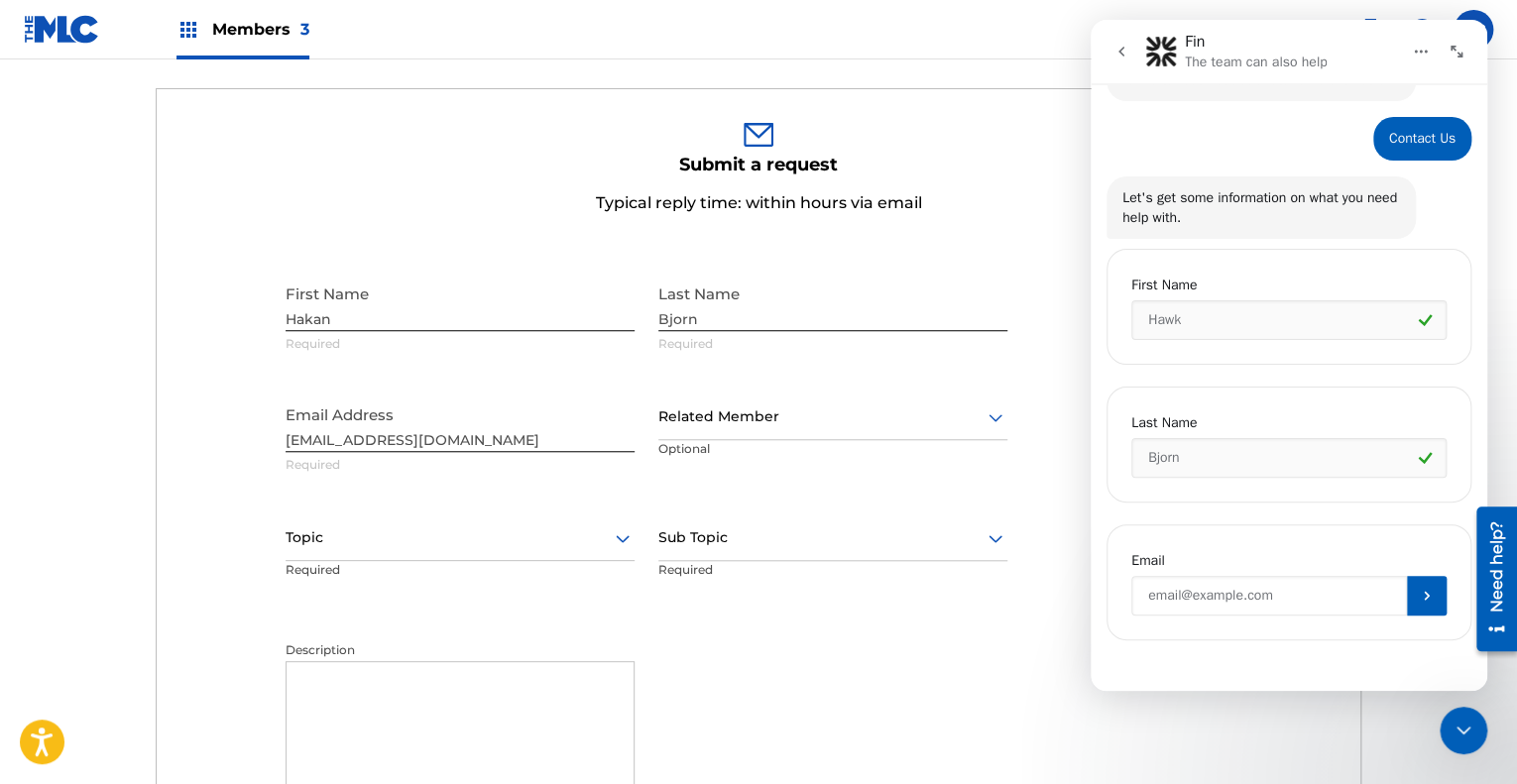 type on "[EMAIL_ADDRESS][DOMAIN_NAME]" 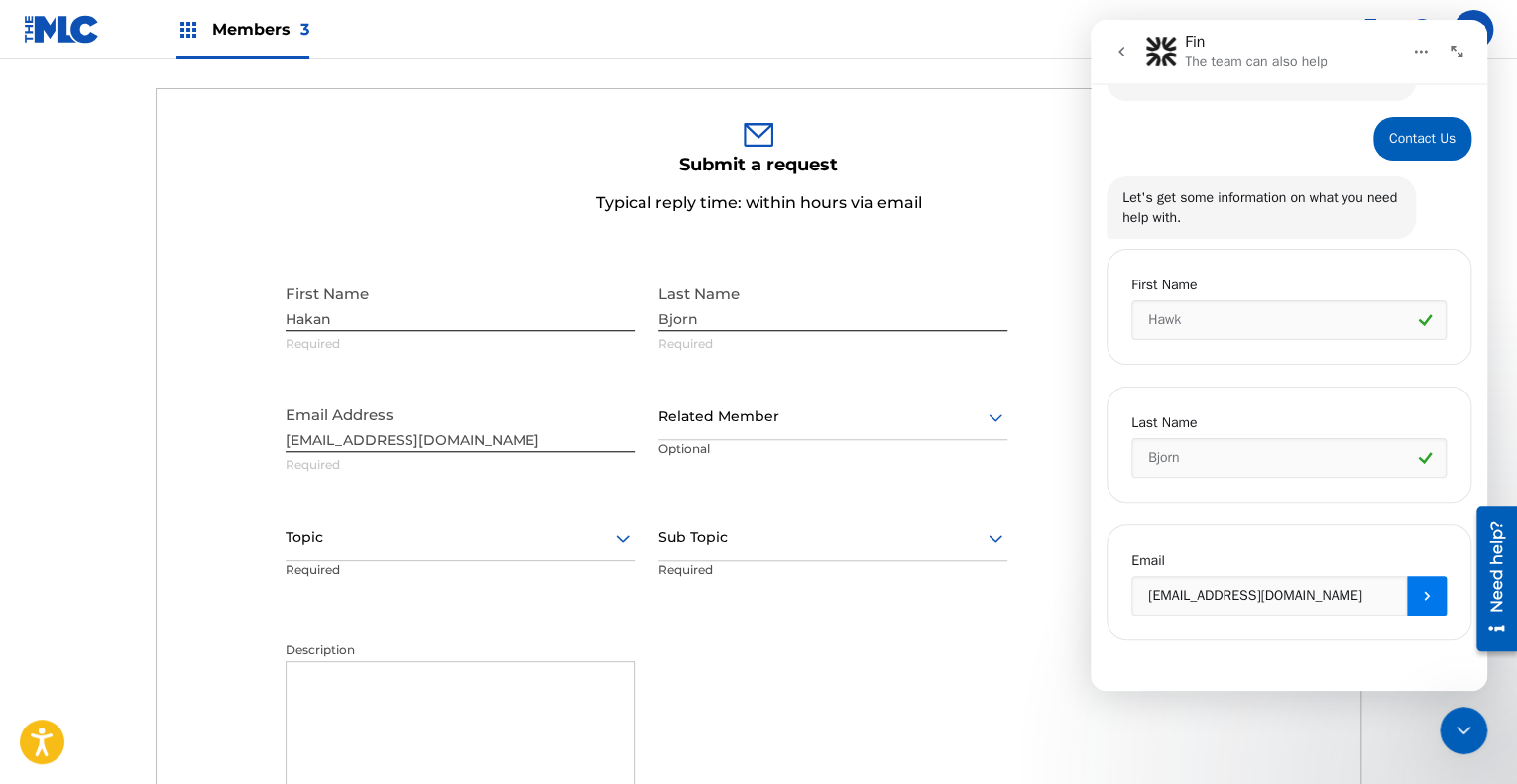 click at bounding box center (1427, 596) 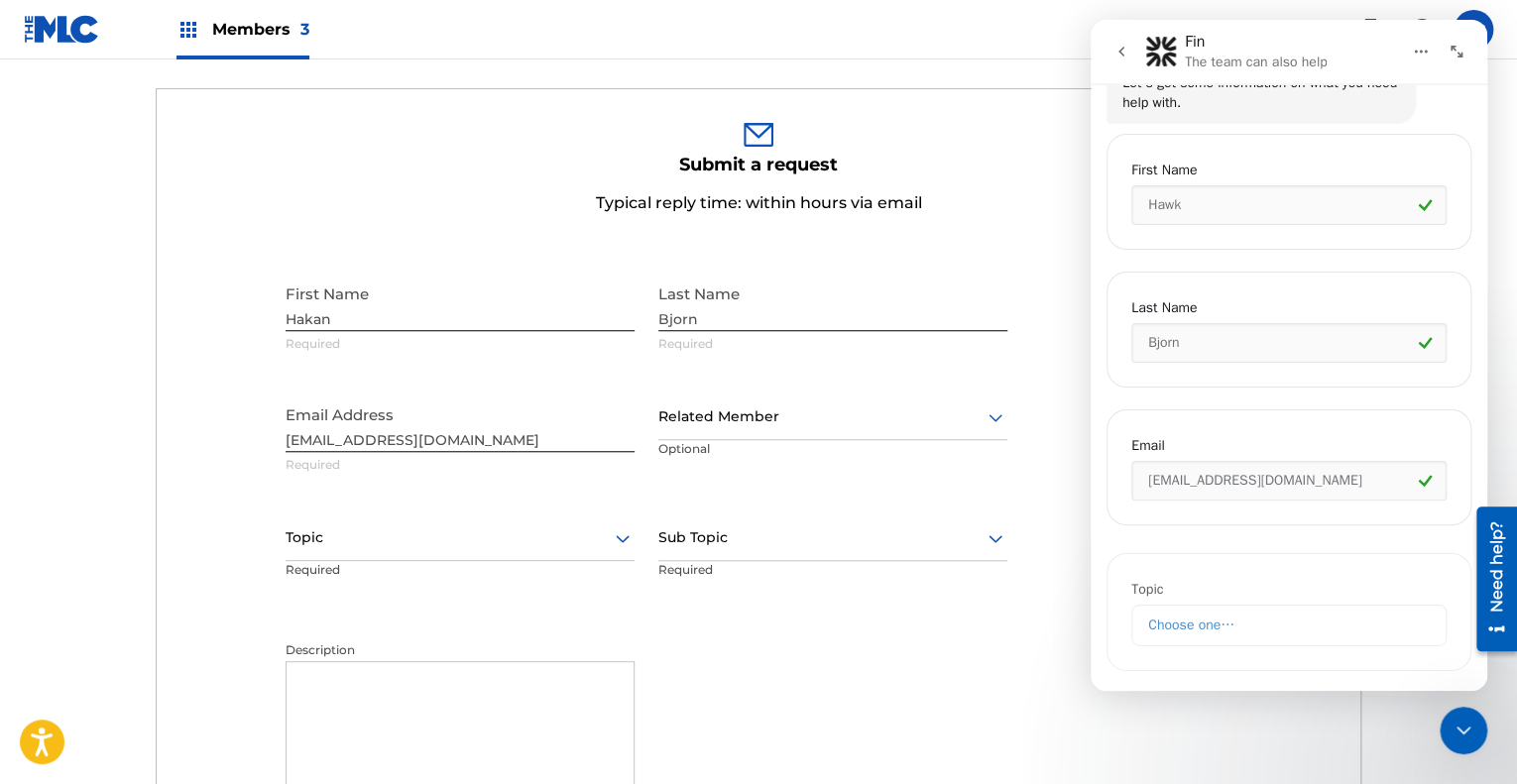 scroll, scrollTop: 625, scrollLeft: 0, axis: vertical 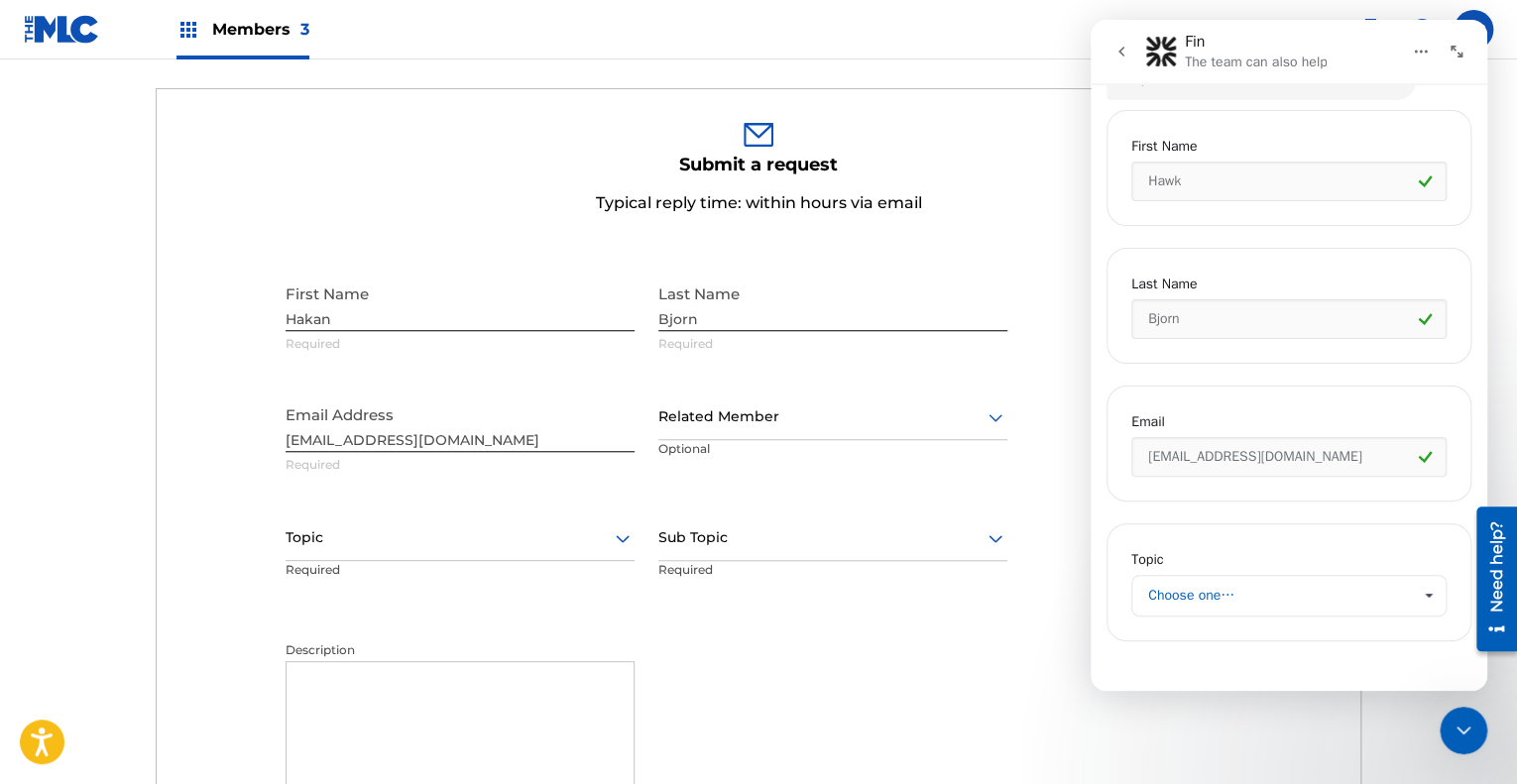 click on "Choose one…" at bounding box center (1279, 596) 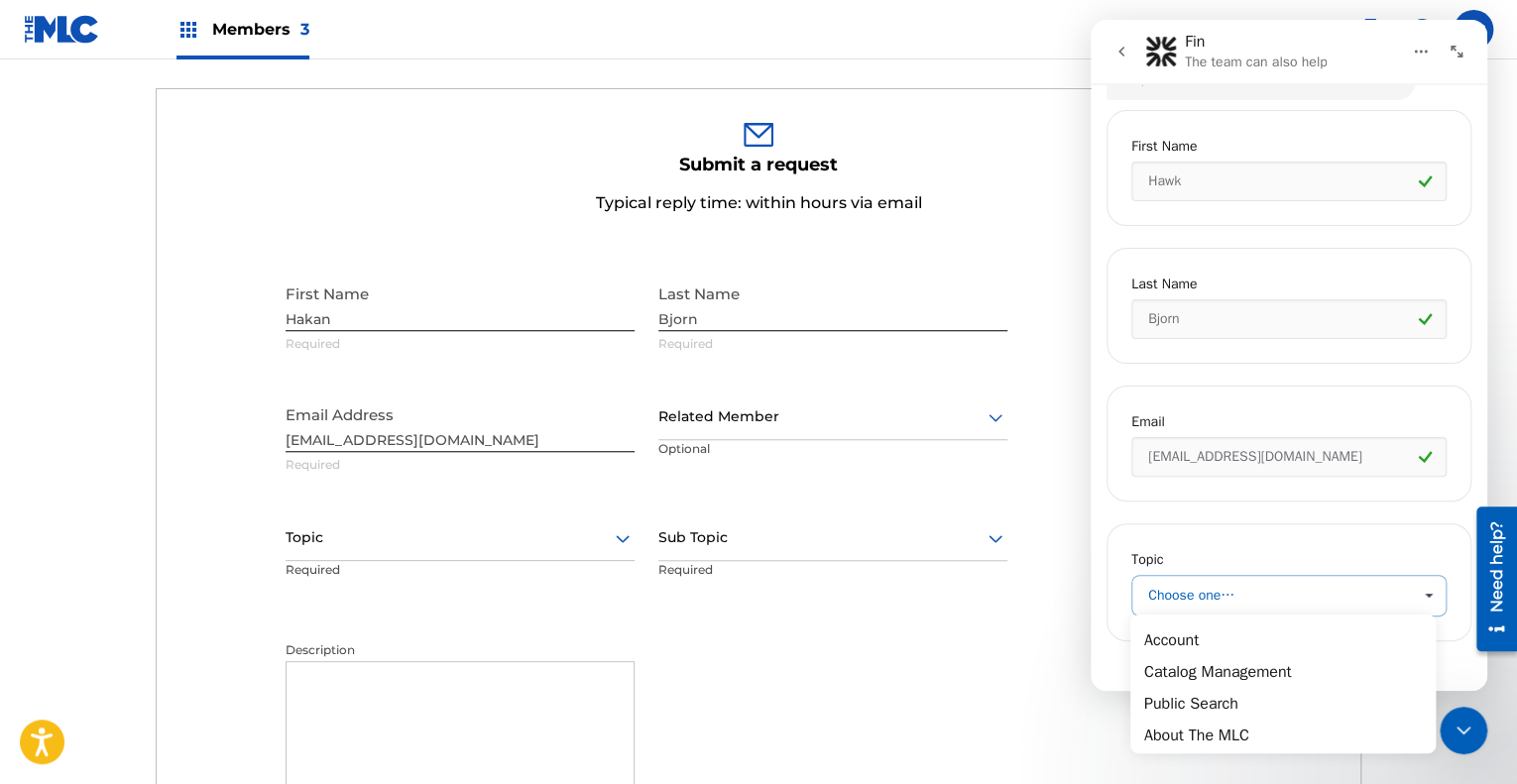 scroll, scrollTop: 0, scrollLeft: 0, axis: both 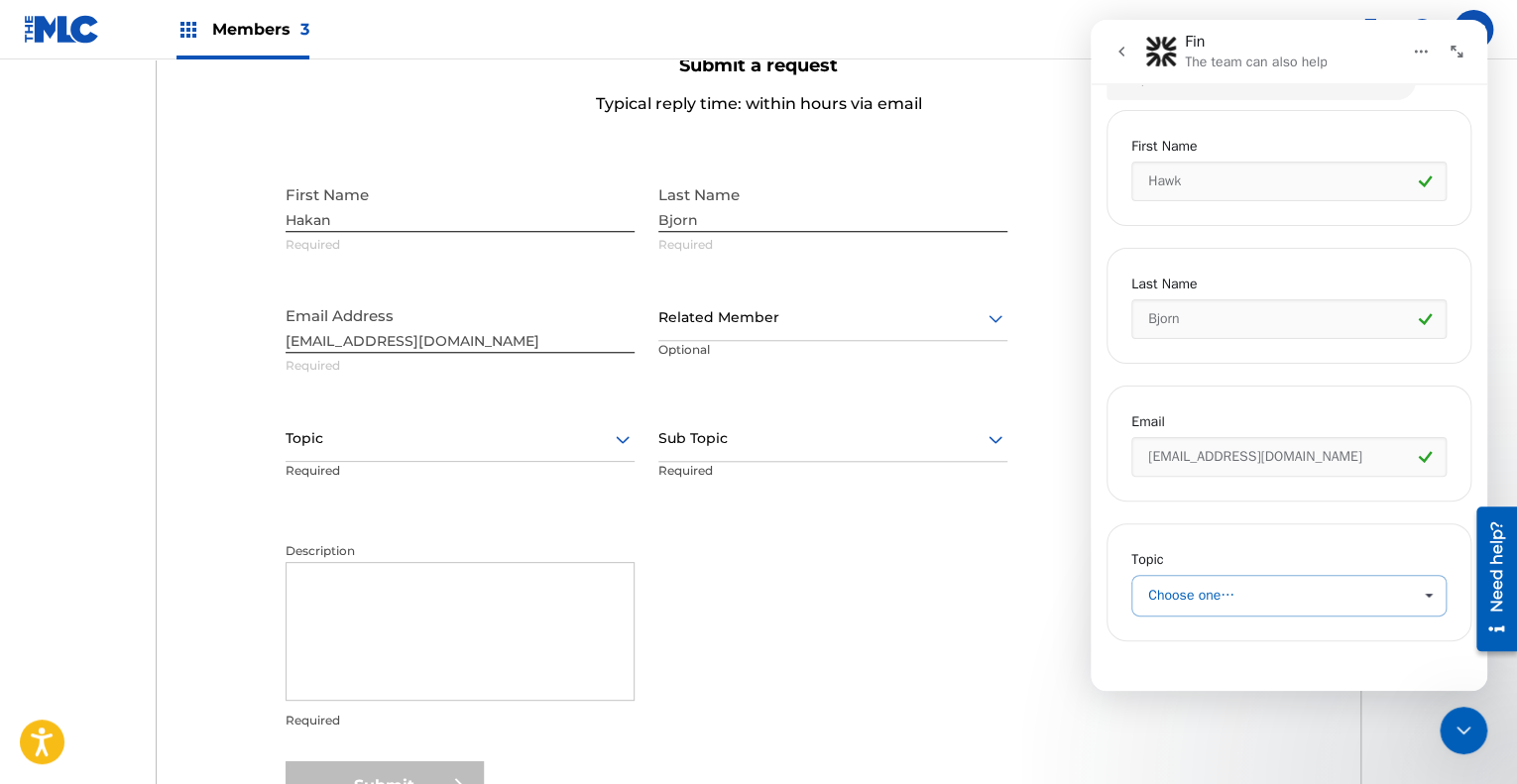 click at bounding box center [1428, 596] 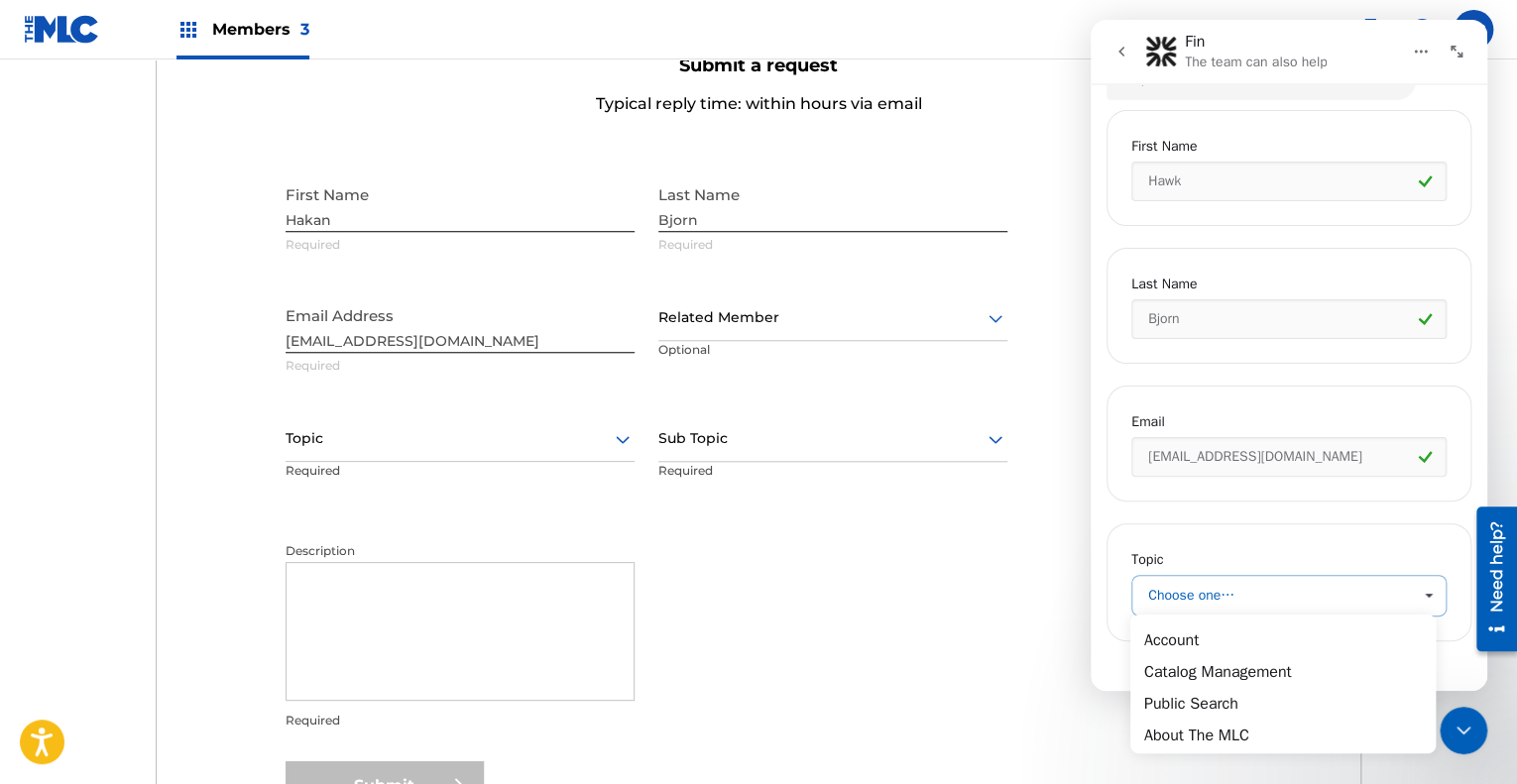 scroll, scrollTop: 0, scrollLeft: 0, axis: both 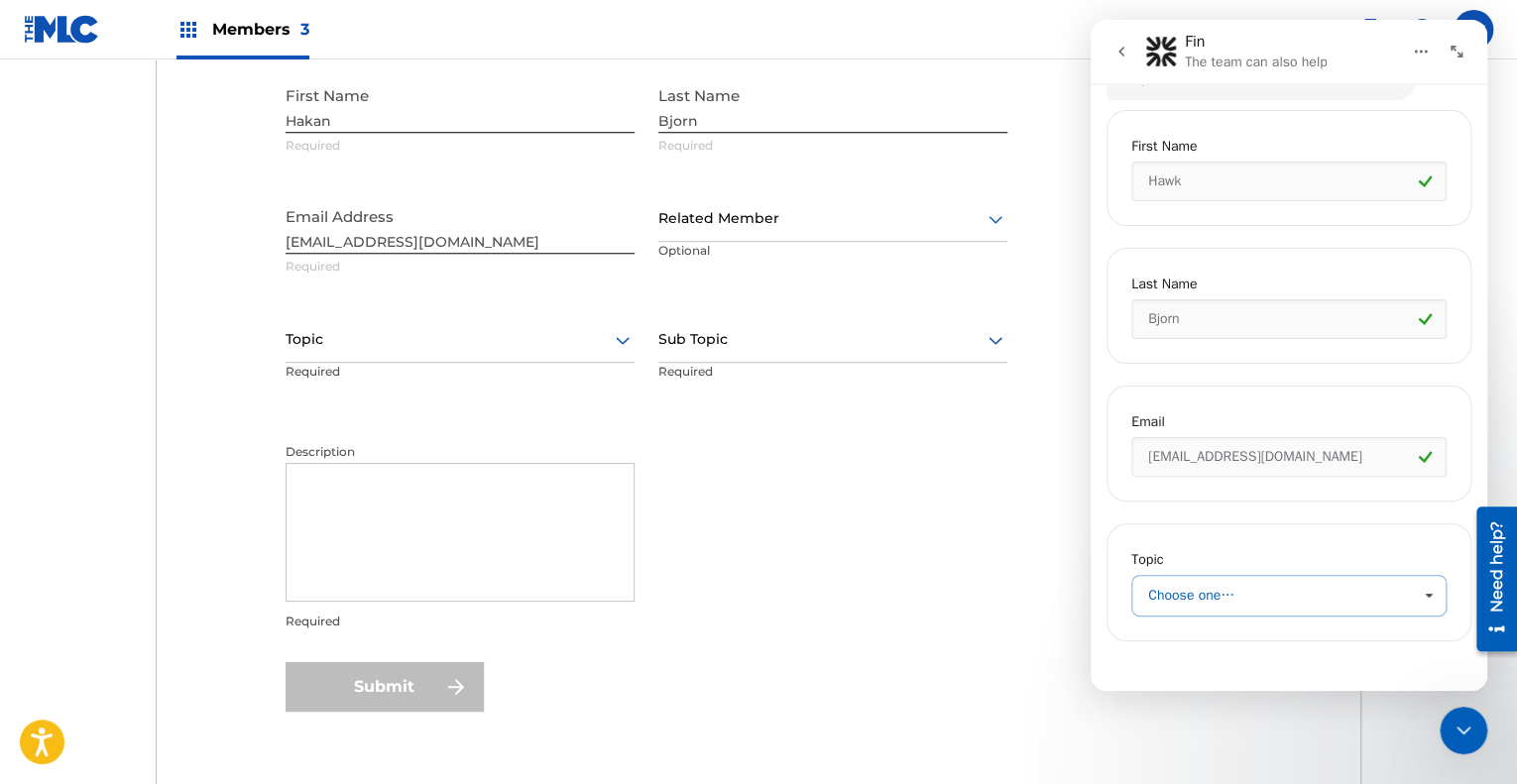 click at bounding box center (1428, 596) 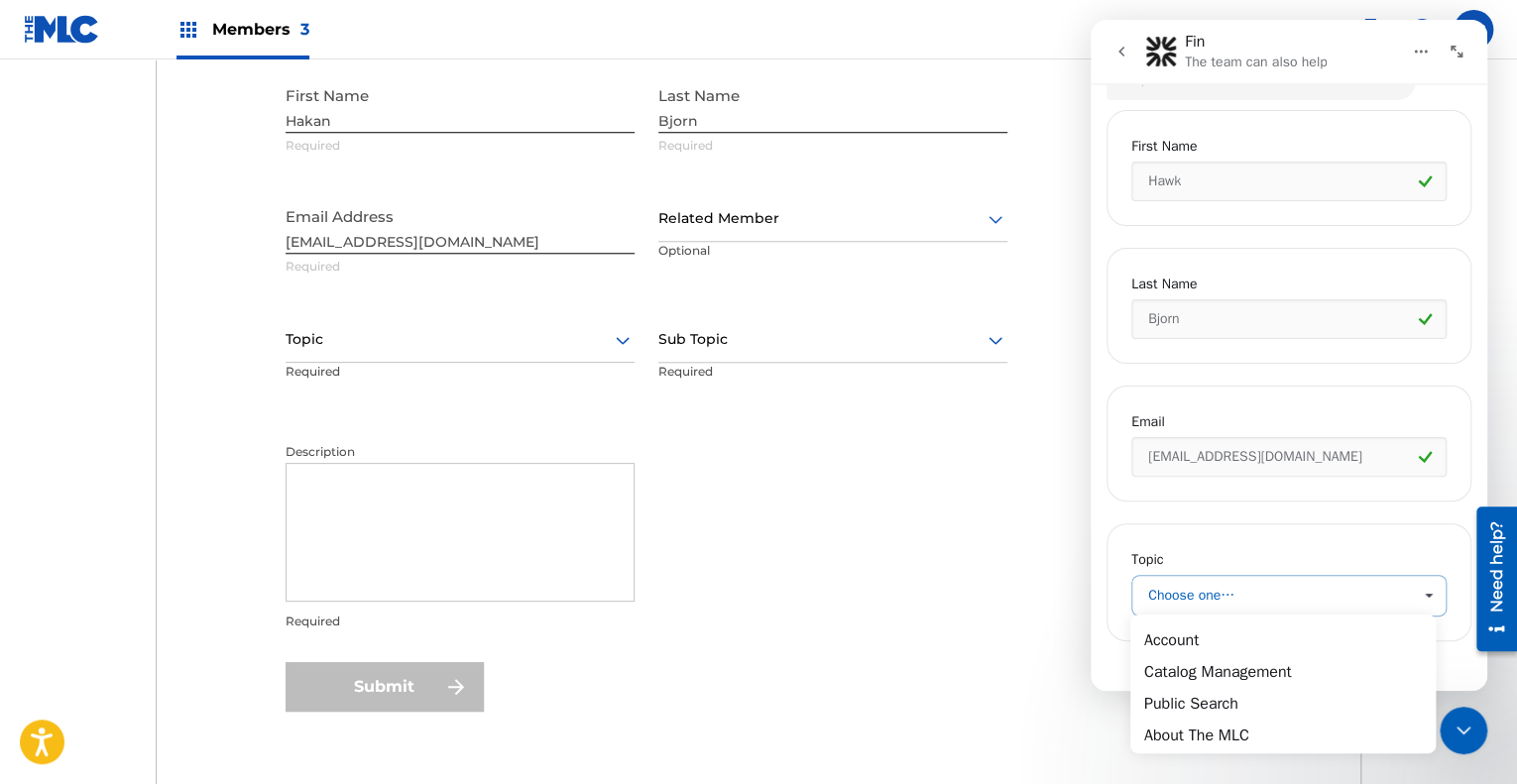 scroll, scrollTop: 0, scrollLeft: 0, axis: both 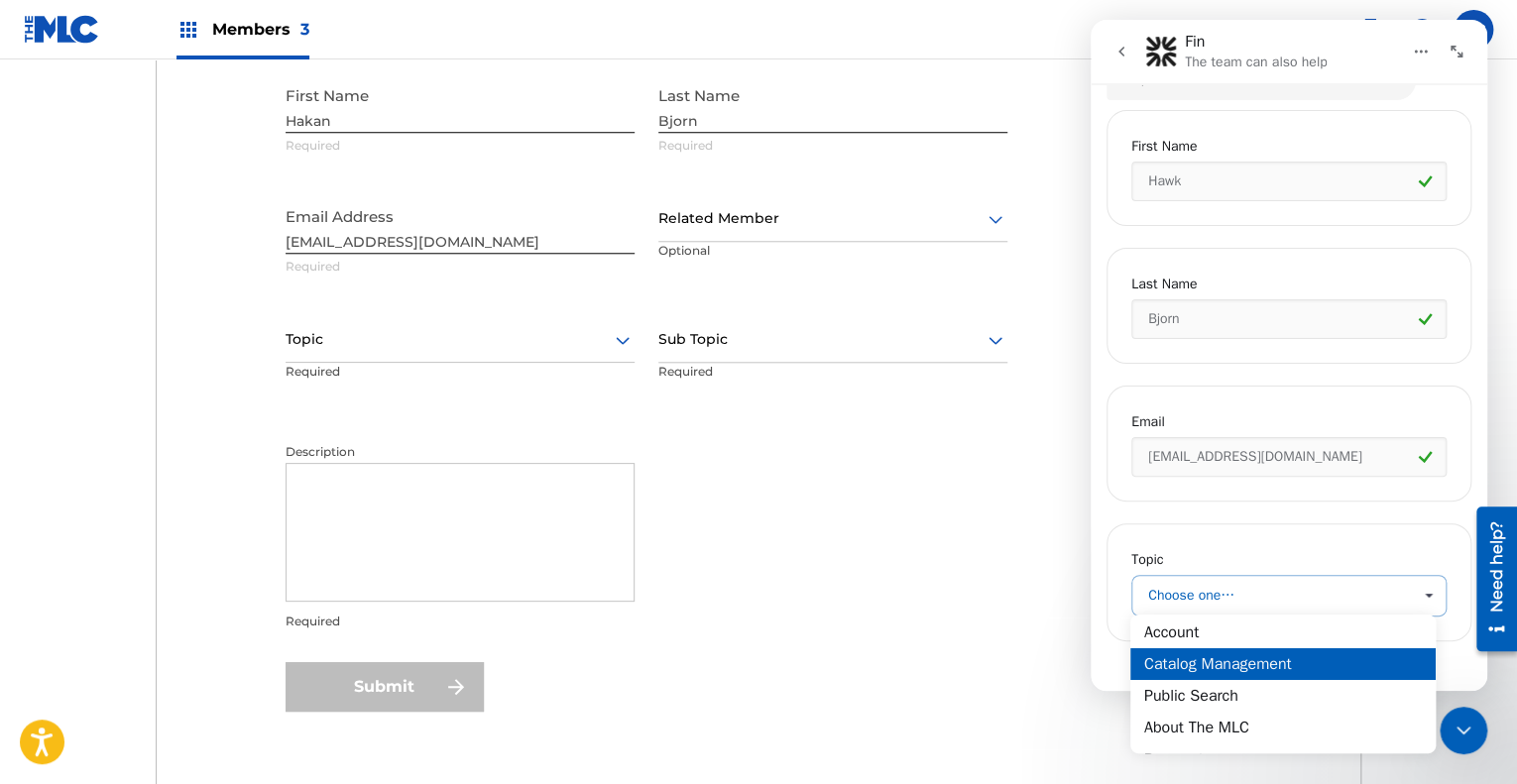click on "Catalog Management" at bounding box center [1283, 664] 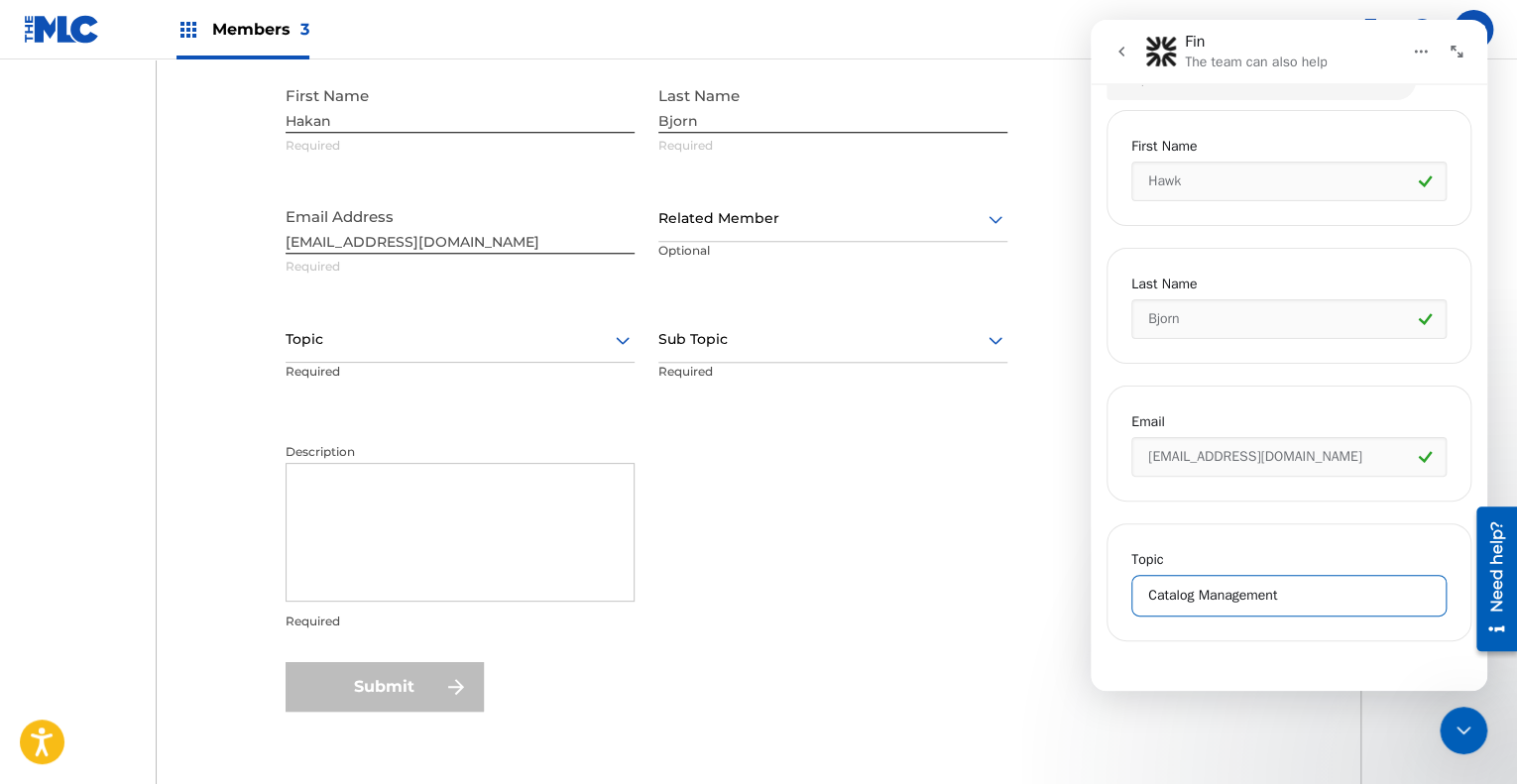 scroll, scrollTop: 991, scrollLeft: 0, axis: vertical 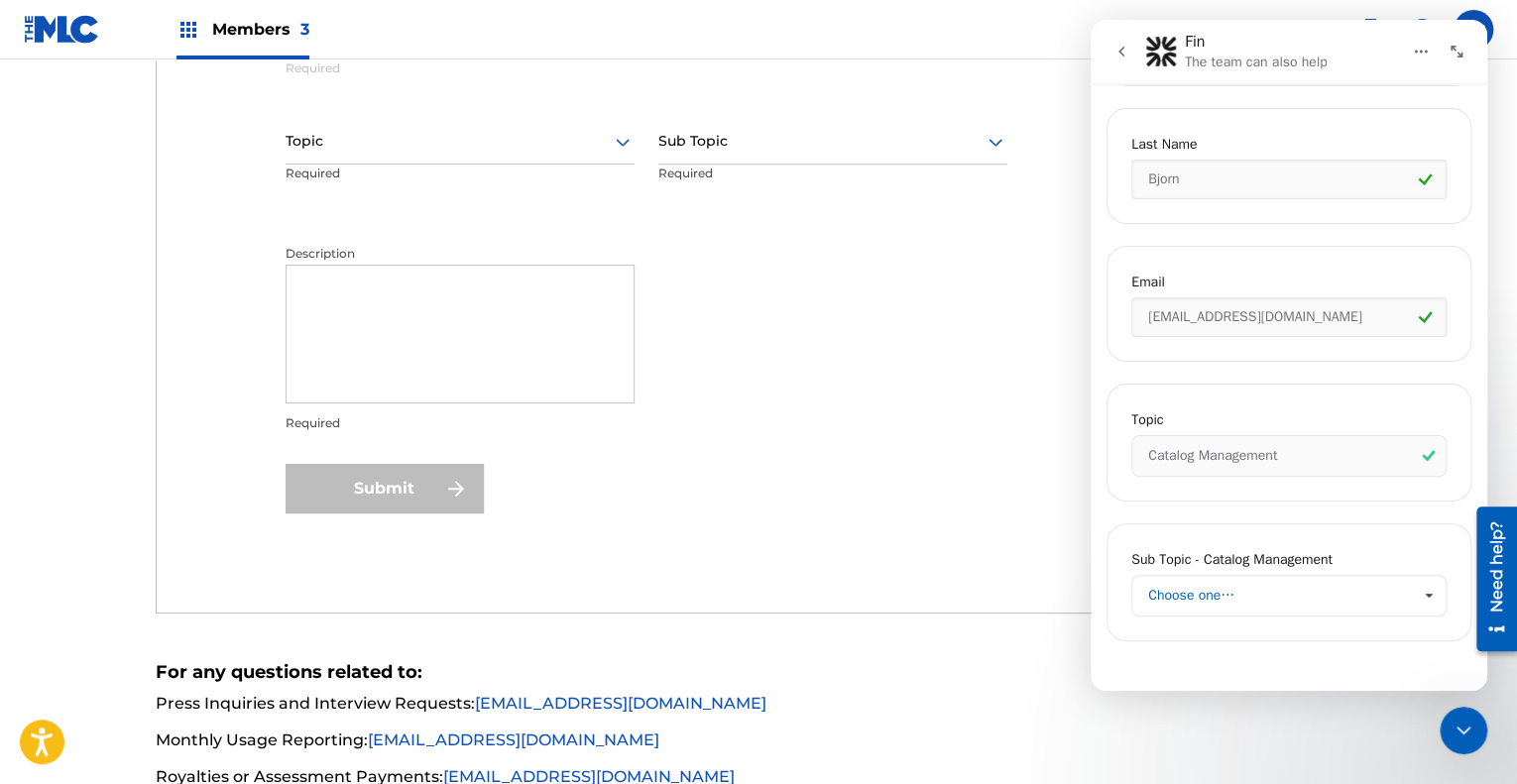 click on "Choose one…" at bounding box center [1279, 596] 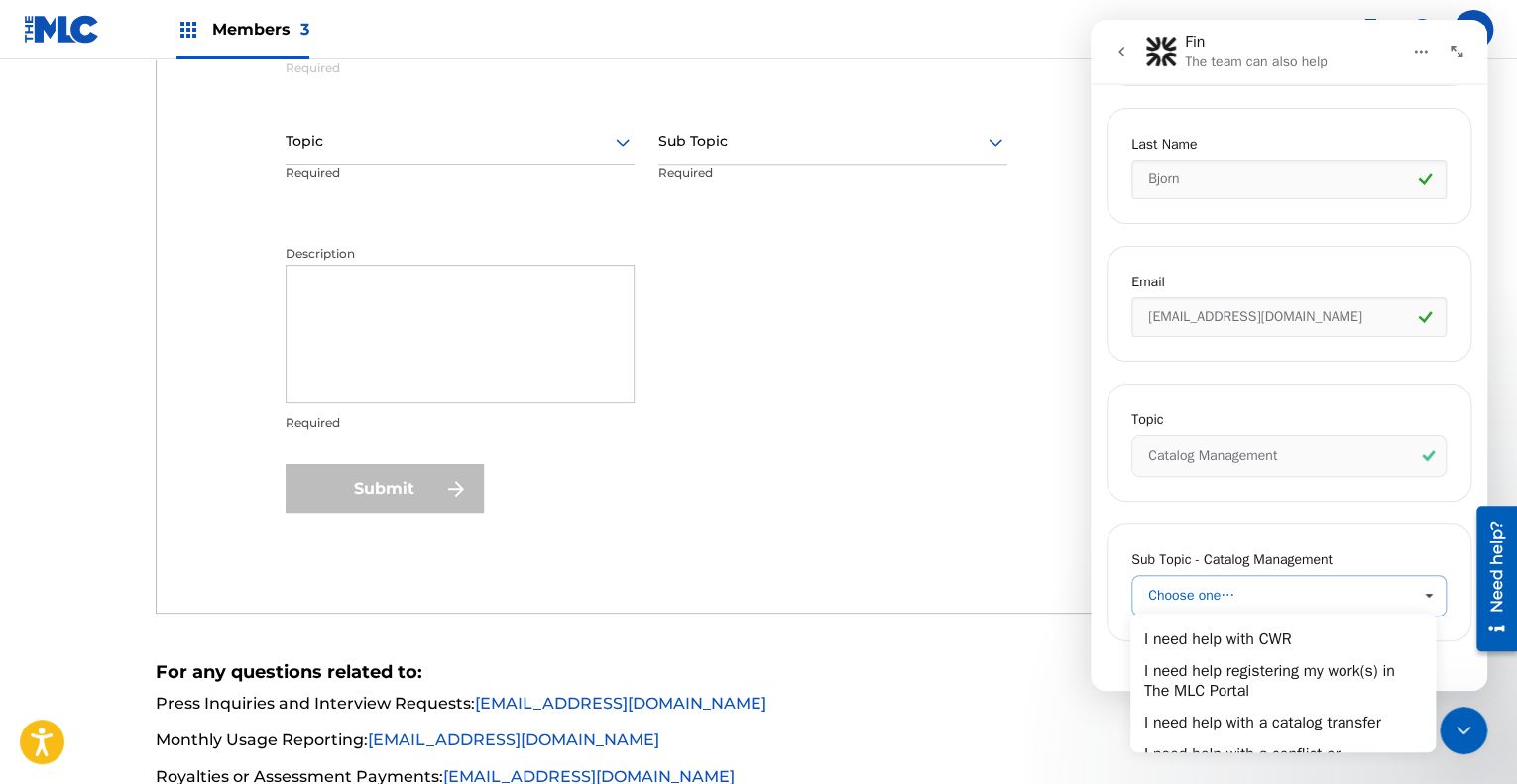 scroll, scrollTop: 0, scrollLeft: 0, axis: both 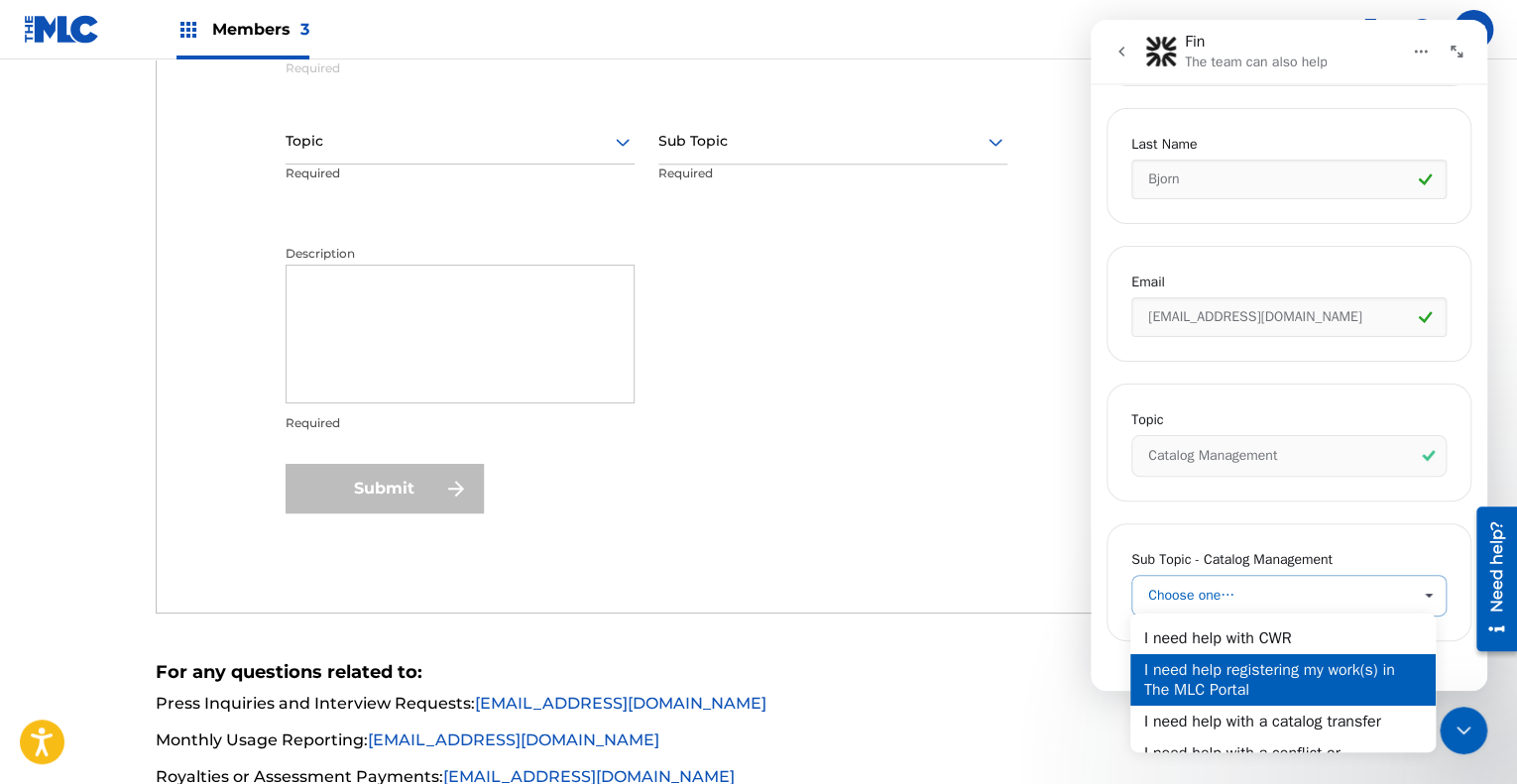 click on "I need help registering my work(s) in The MLC Portal" at bounding box center [1283, 680] 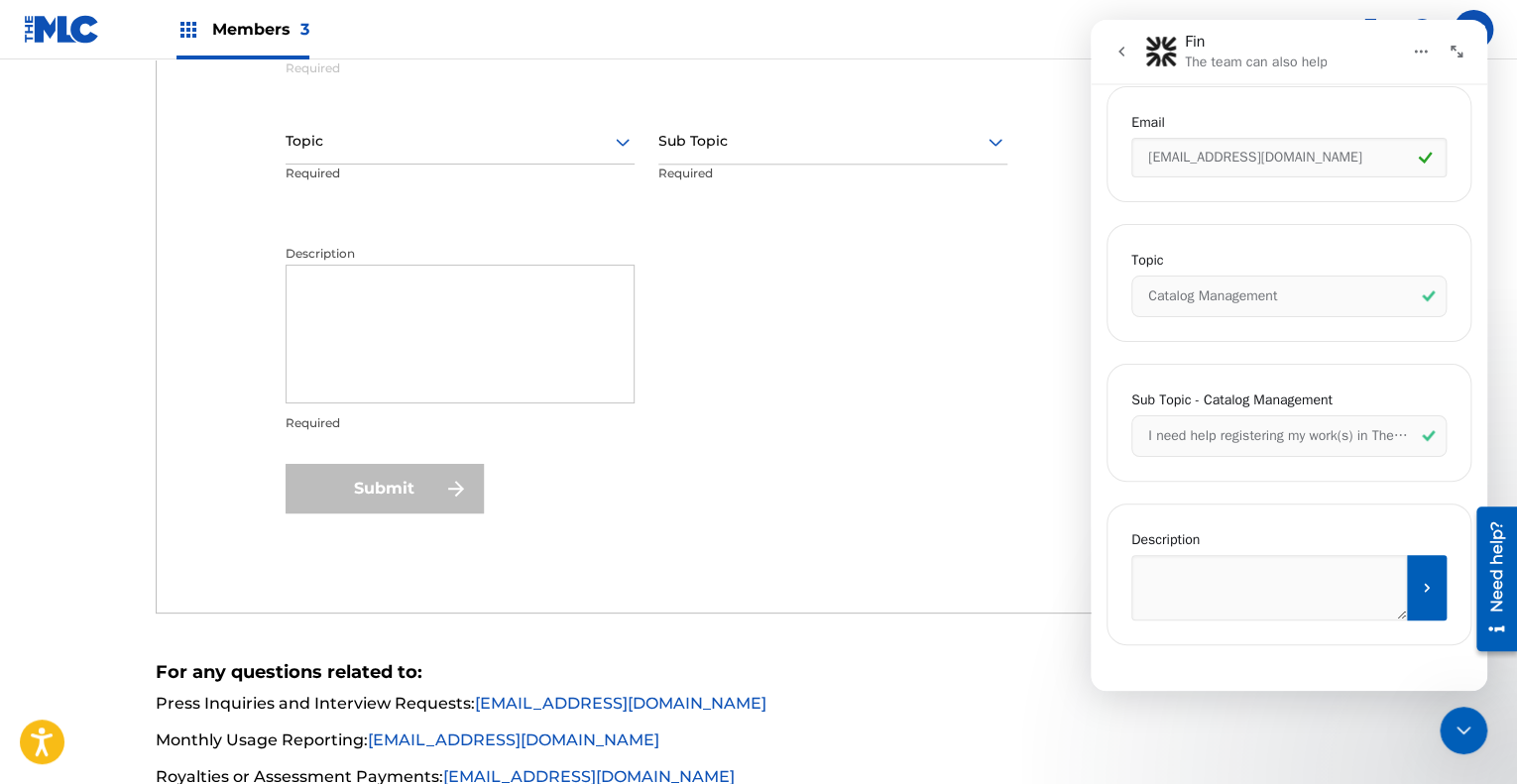 scroll, scrollTop: 928, scrollLeft: 0, axis: vertical 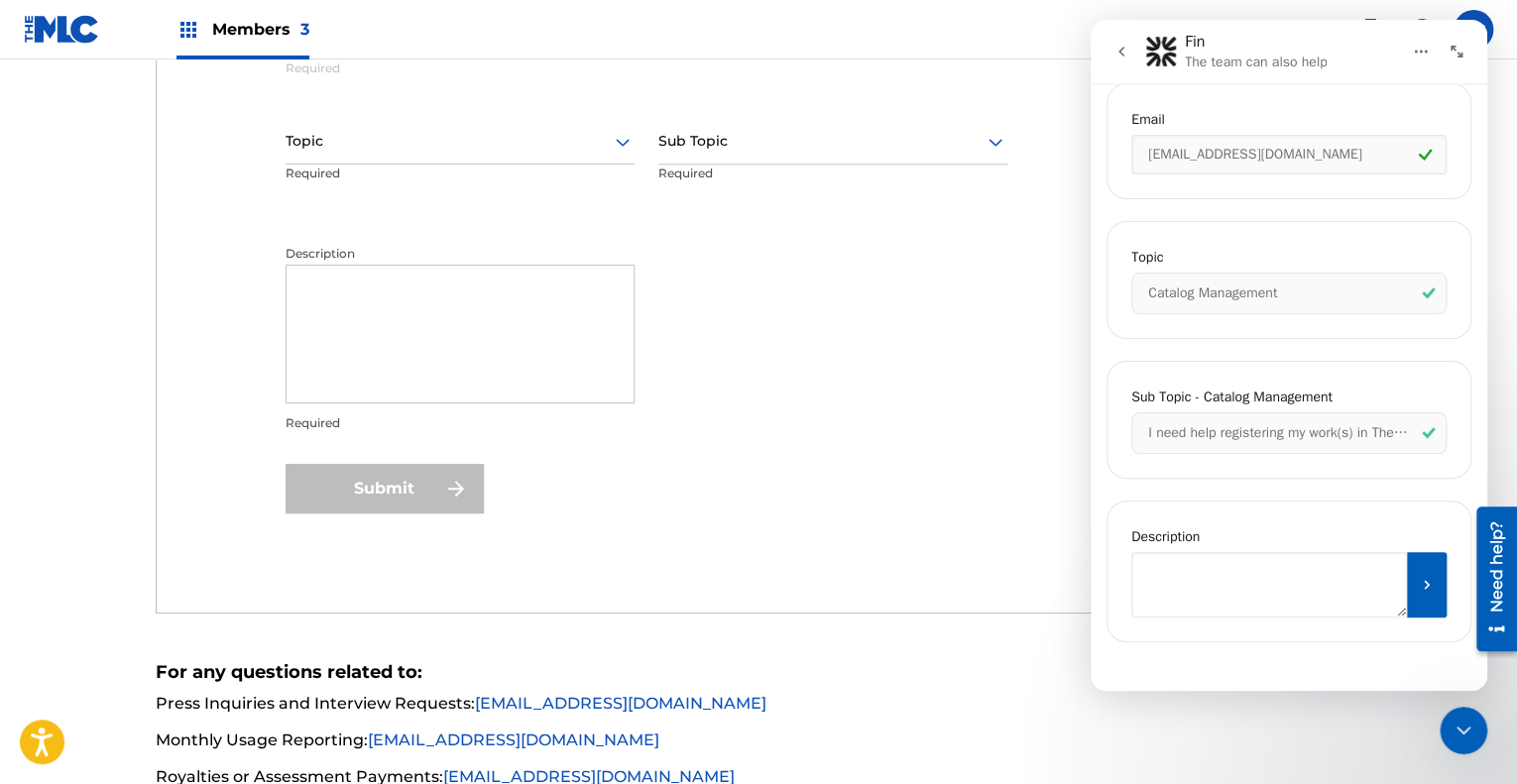 click at bounding box center (1269, 585) 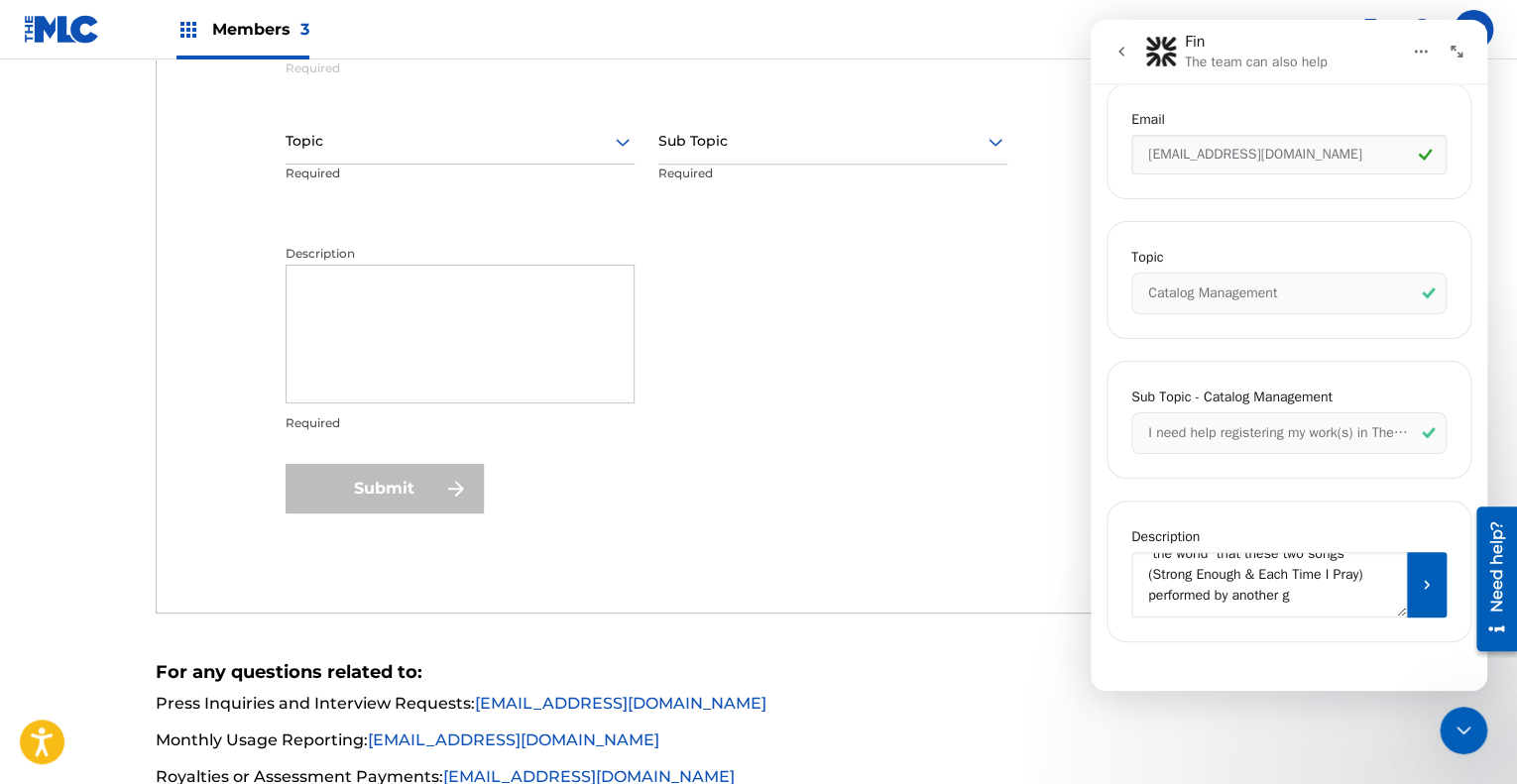 scroll, scrollTop: 217, scrollLeft: 0, axis: vertical 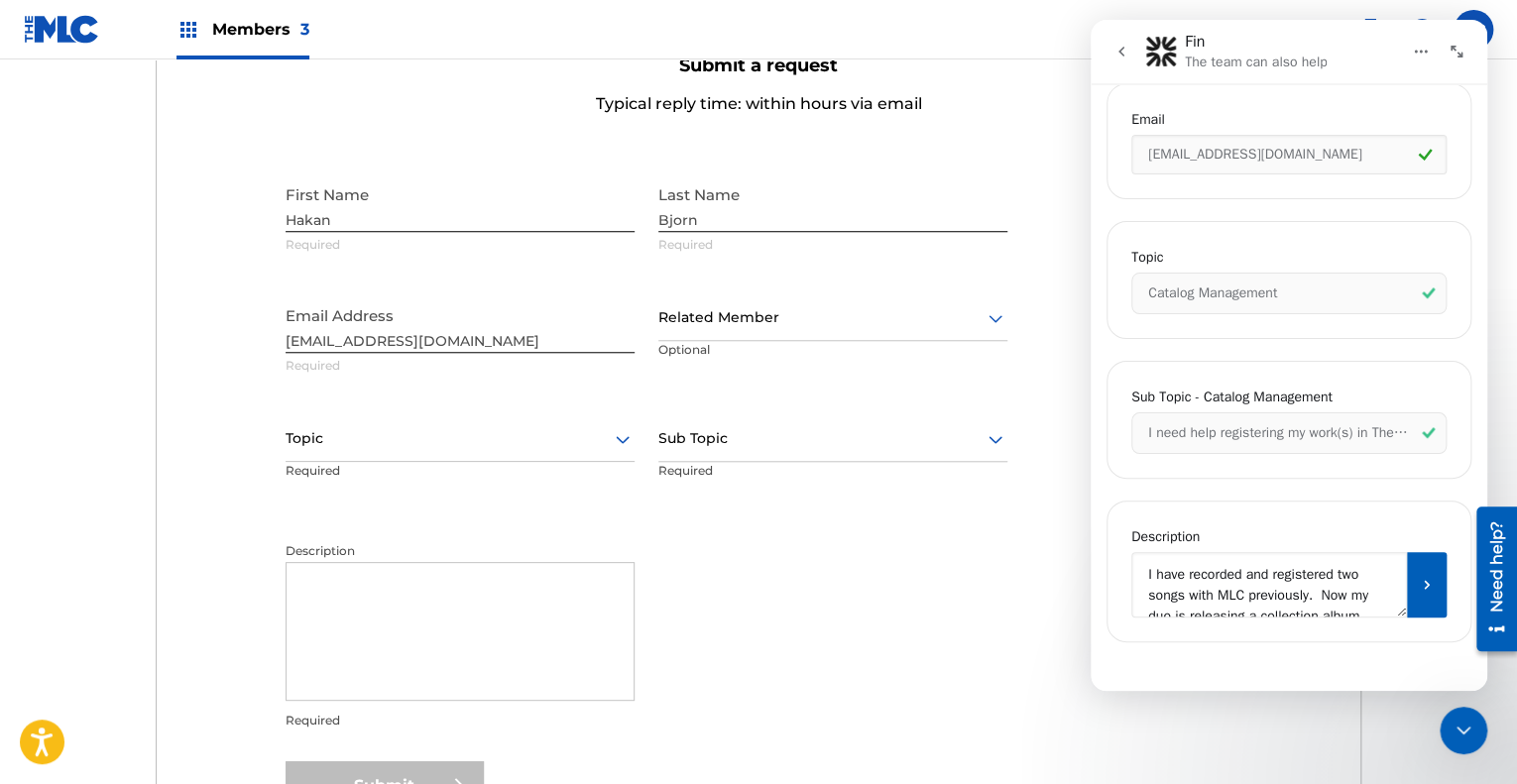 click on "I have recorded and registered two songs with MLC previously.  Now my duo is releasing a collection album including the original recording of these two songs (already registered with you).  They original recordings are not substantially different than my solo versions; however, how do I indicate to 'the world' that these two songs (Strong Enough & Each Time I Pray) performed by another group, belong to my publishing company?" at bounding box center (1269, 585) 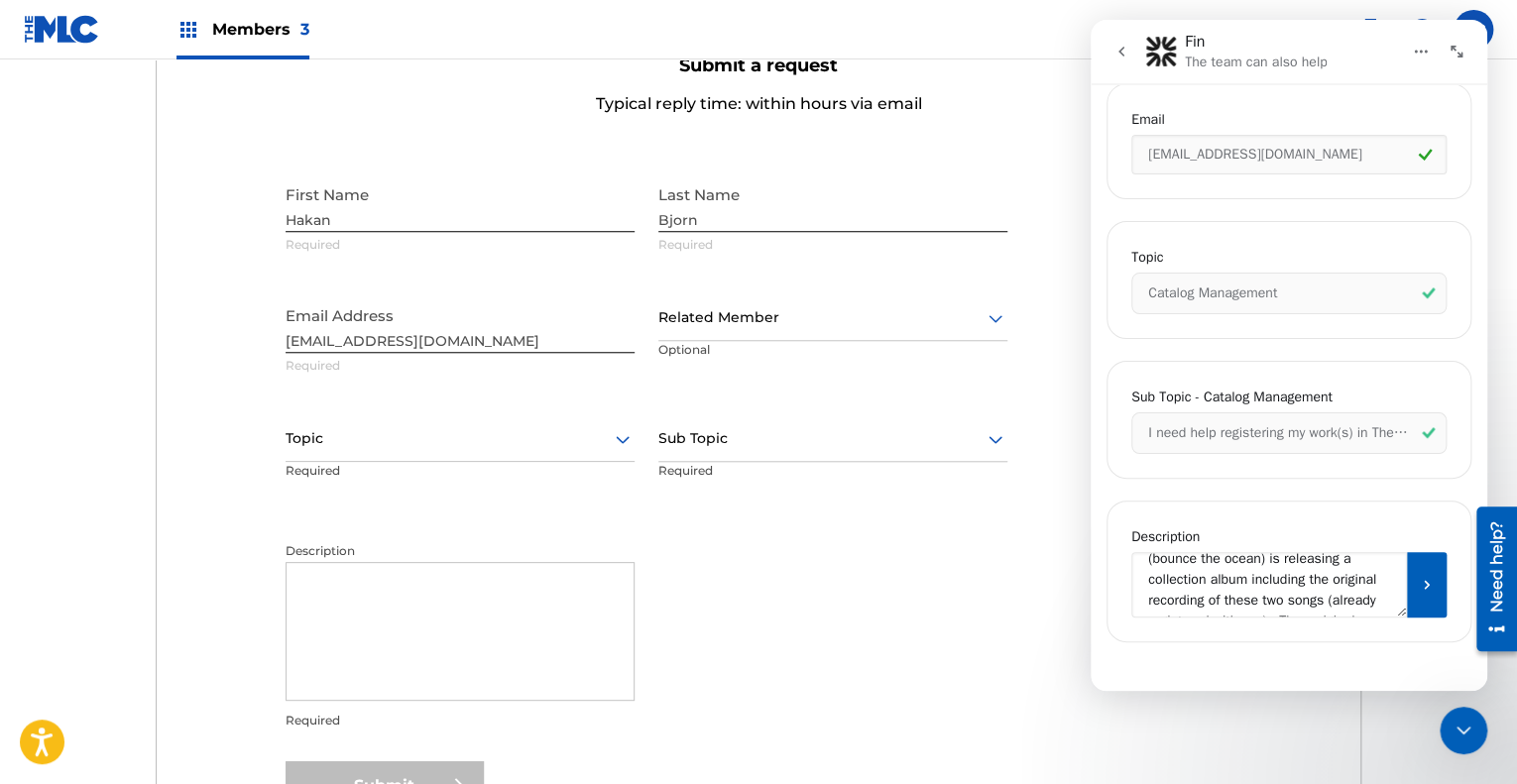 scroll, scrollTop: 51, scrollLeft: 0, axis: vertical 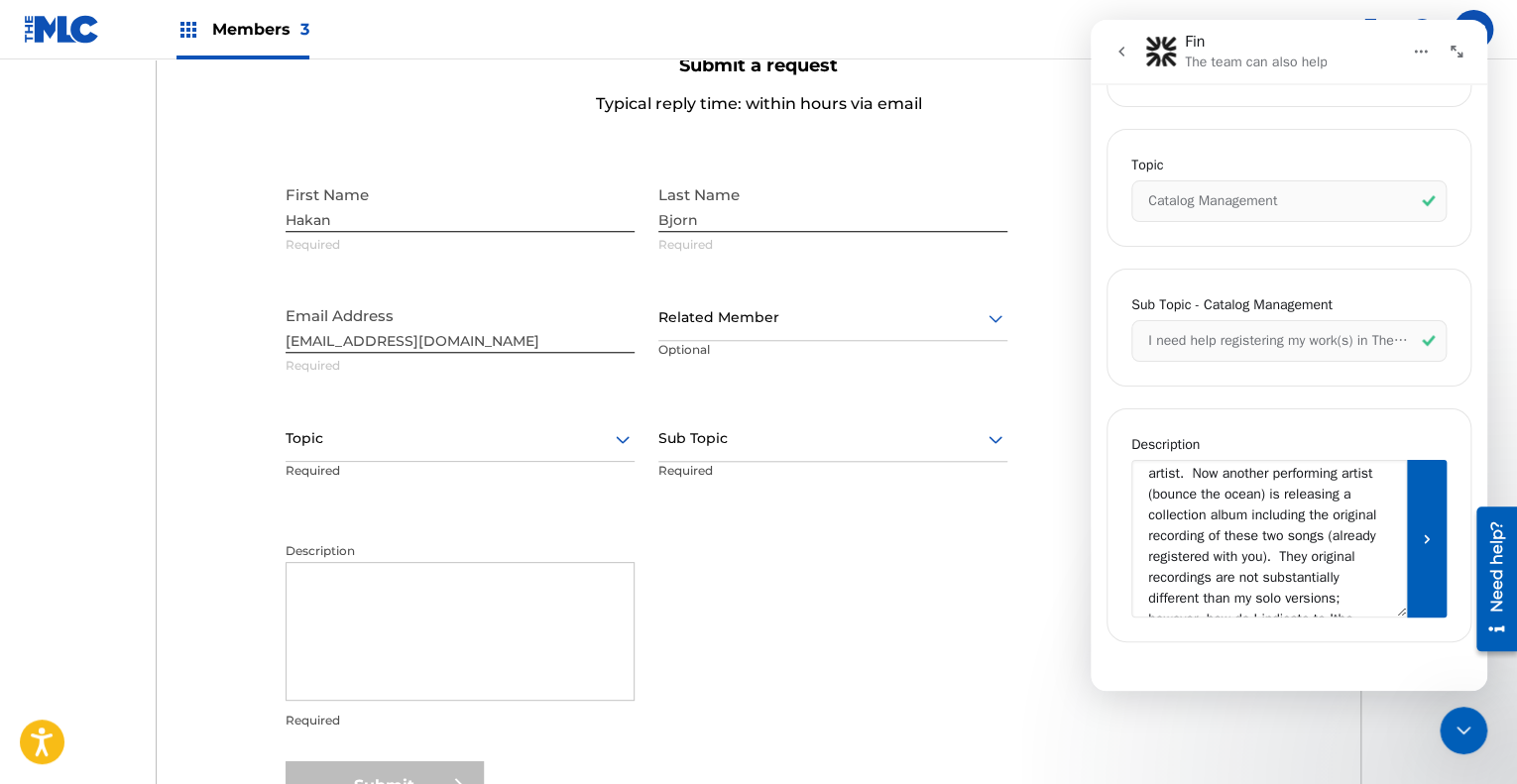 drag, startPoint x: 1394, startPoint y: 610, endPoint x: 1405, endPoint y: 703, distance: 93.648278 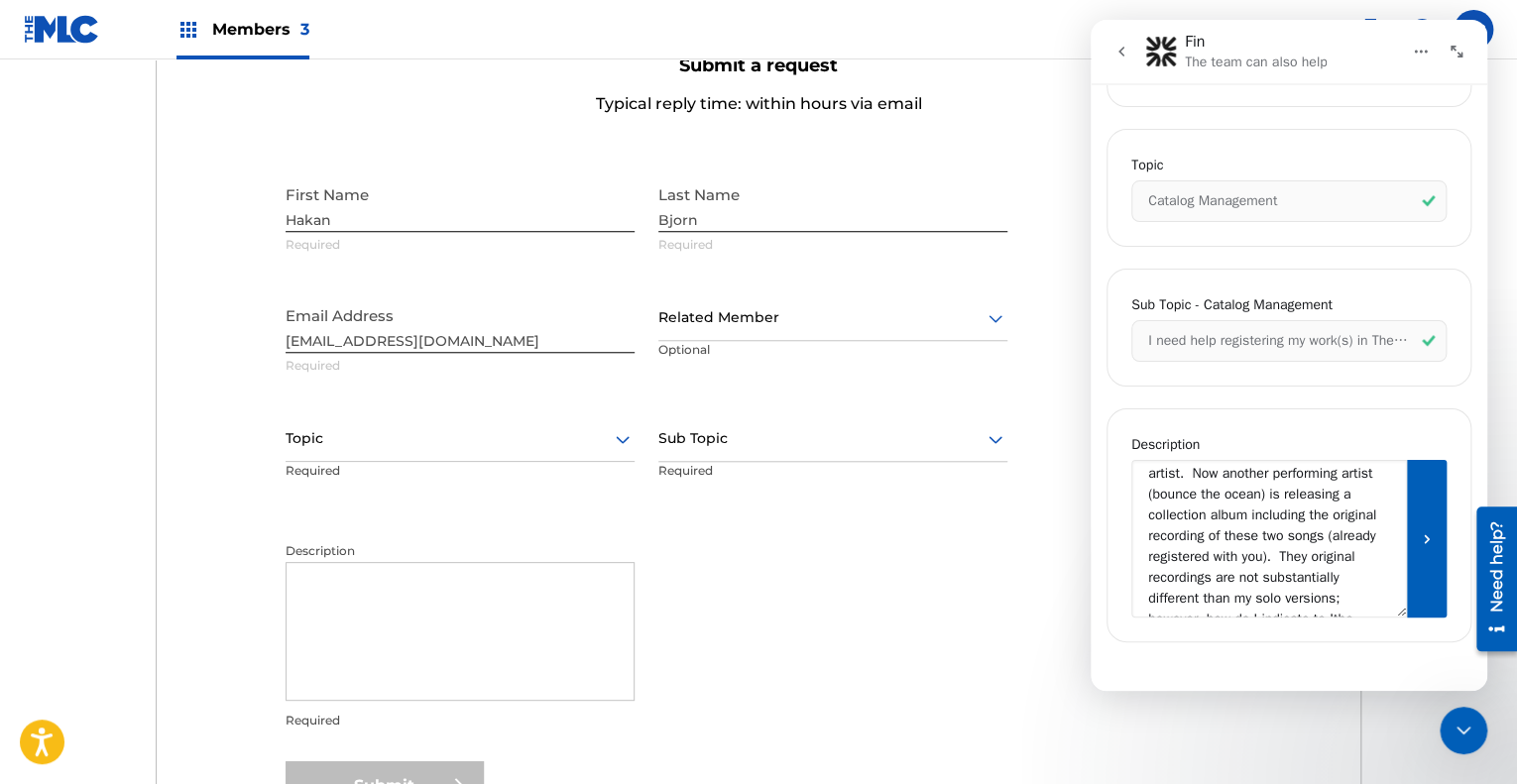 click on "I have recorded and registered two songs with MLC previously as a solo artist.  Now another performing artist (bounce the ocean) is releasing a collection album including the original recording of these two songs (already registered with you).  They original recordings are not substantially different than my solo versions; however, how do I indicate to 'the world' that these two songs (Strong Enough & Each Time I Pray) performed by another group, belong to my publishing company?" at bounding box center (1269, 538) 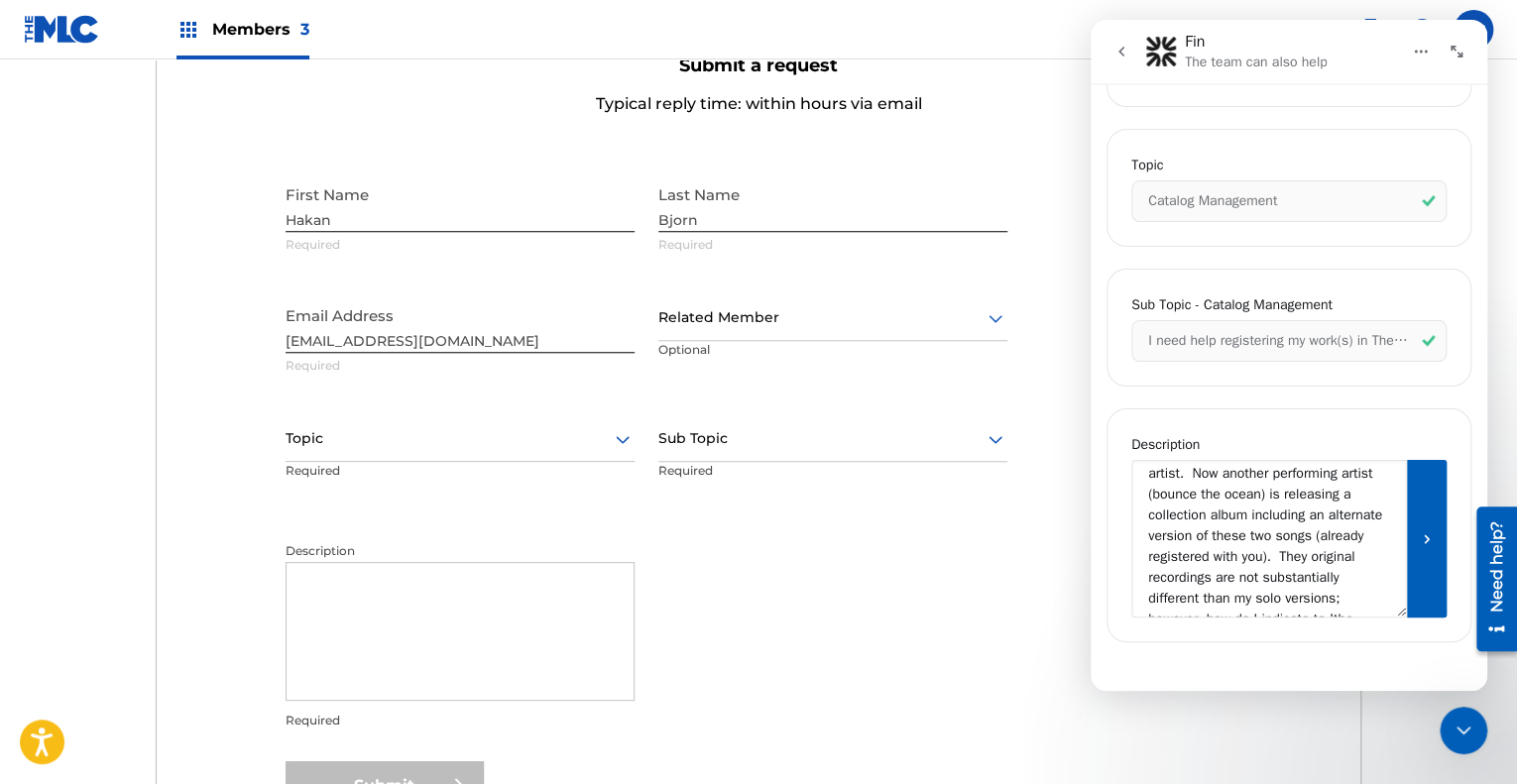 click on "I have recorded and registered two songs with MLC previously as a solo artist.  Now another performing artist (bounce the ocean) is releasing a collection album including an alternate version of these two songs (already registered with you).  They original recordings are not substantially different than my solo versions; however, how do I indicate to 'the world' that these two songs (Strong Enough & Each Time I Pray) performed by another group, belong to my publishing company?" at bounding box center [1269, 538] 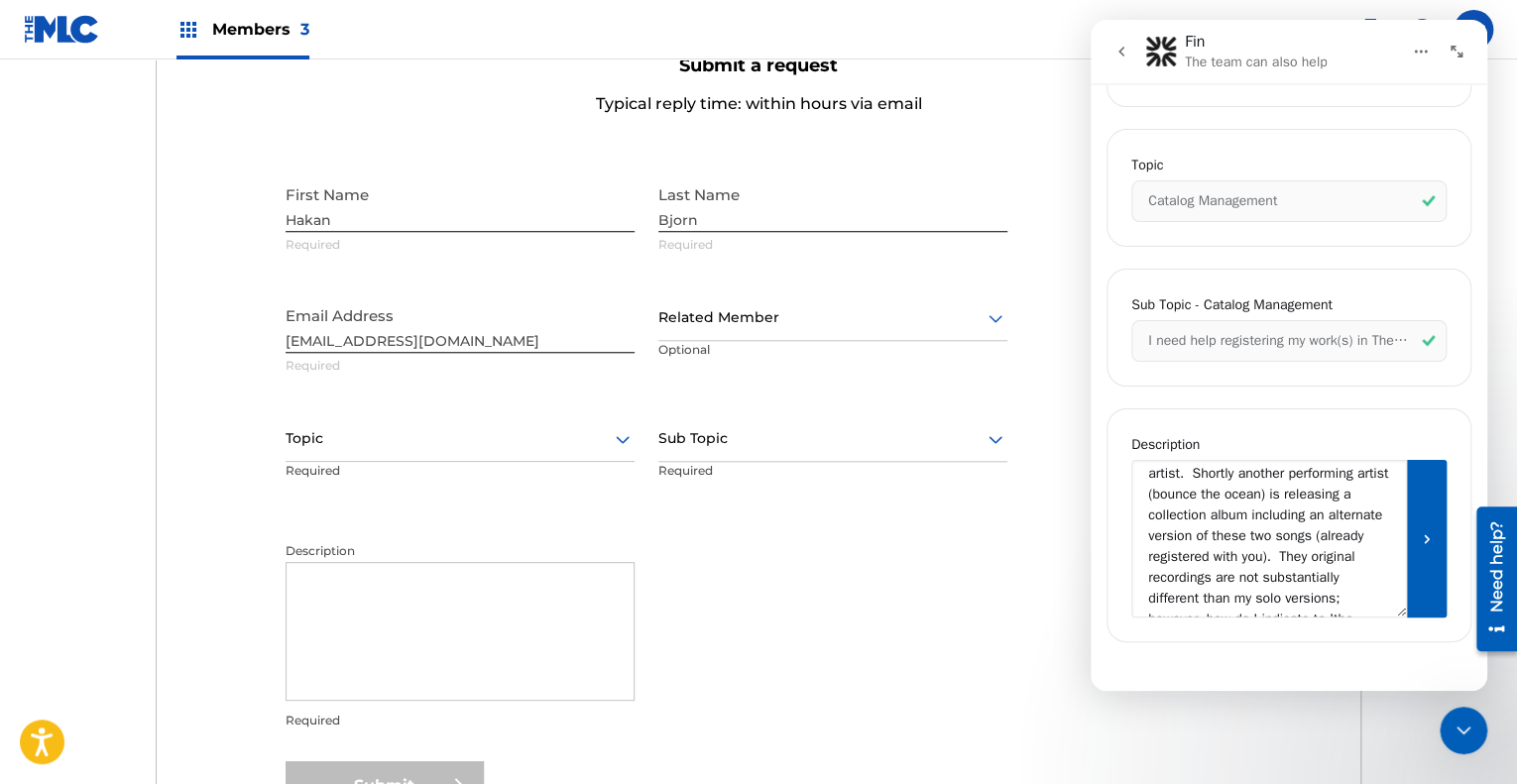 click on "I have recorded and registered two songs with MLC previously as a solo artist.  Shortly another performing artist (bounce the ocean) is releasing a collection album including an alternate version of these two songs (already registered with you).  They original recordings are not substantially different than my solo versions; however, how do I indicate to 'the world' that these two songs (Strong Enough & Each Time I Pray) performed by another group, belong to my publishing company?" at bounding box center [1269, 538] 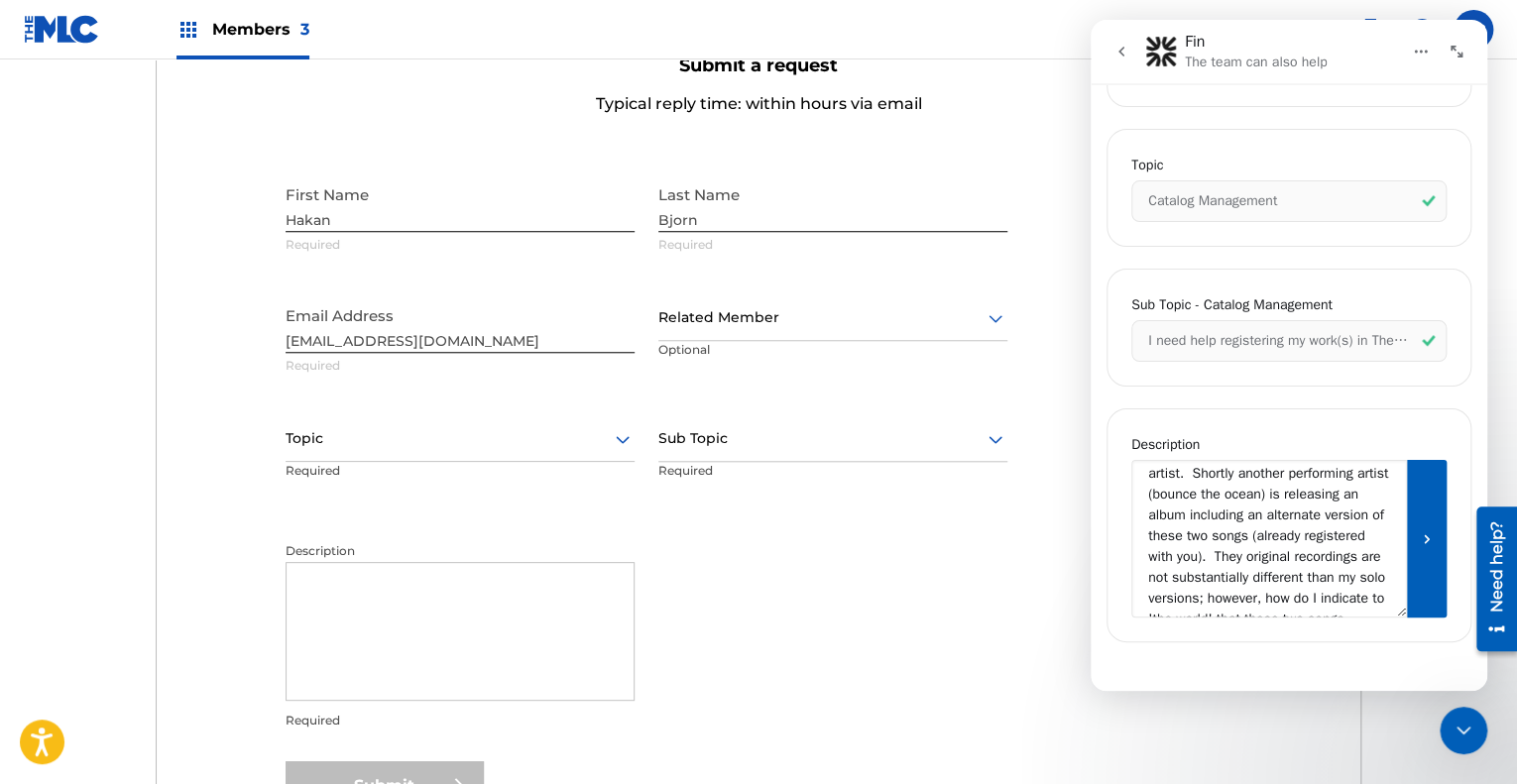 click on "I have recorded and registered two songs with MLC previously as a solo artist.  Shortly another performing artist (bounce the ocean) is releasing an album including an alternate version of these two songs (already registered with you).  They original recordings are not substantially different than my solo versions; however, how do I indicate to 'the world' that these two songs (Strong Enough & Each Time I Pray) performed by another group, belong to my publishing company?" at bounding box center [1269, 538] 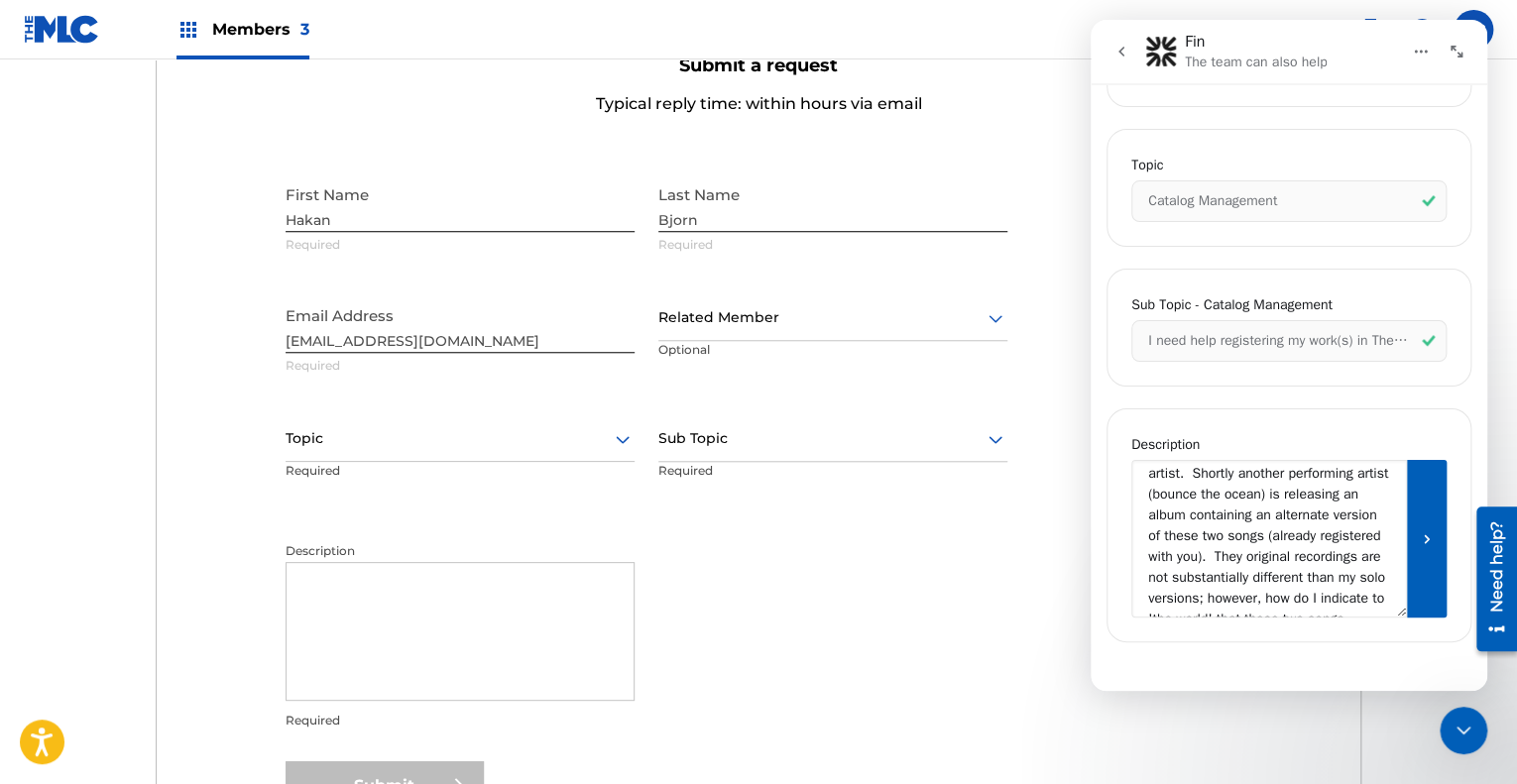 click on "I have recorded and registered two songs with MLC previously as a solo artist.  Shortly another performing artist (bounce the ocean) is releasing an album containing an alternate version of these two songs (already registered with you).  They original recordings are not substantially different than my solo versions; however, how do I indicate to 'the world' that these two songs (Strong Enough & Each Time I Pray) performed by another group, belong to my publishing company?" at bounding box center [1269, 538] 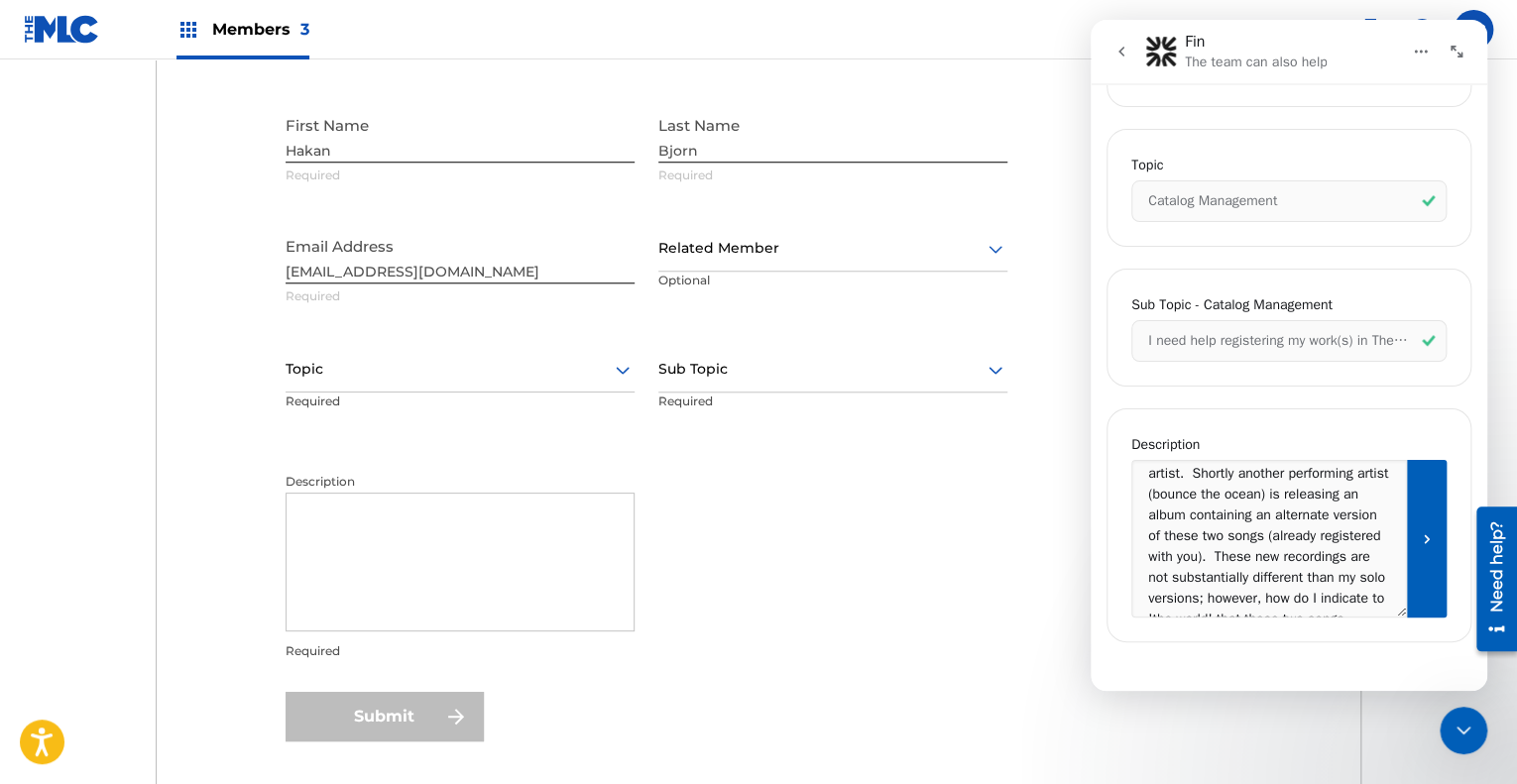 scroll, scrollTop: 793, scrollLeft: 0, axis: vertical 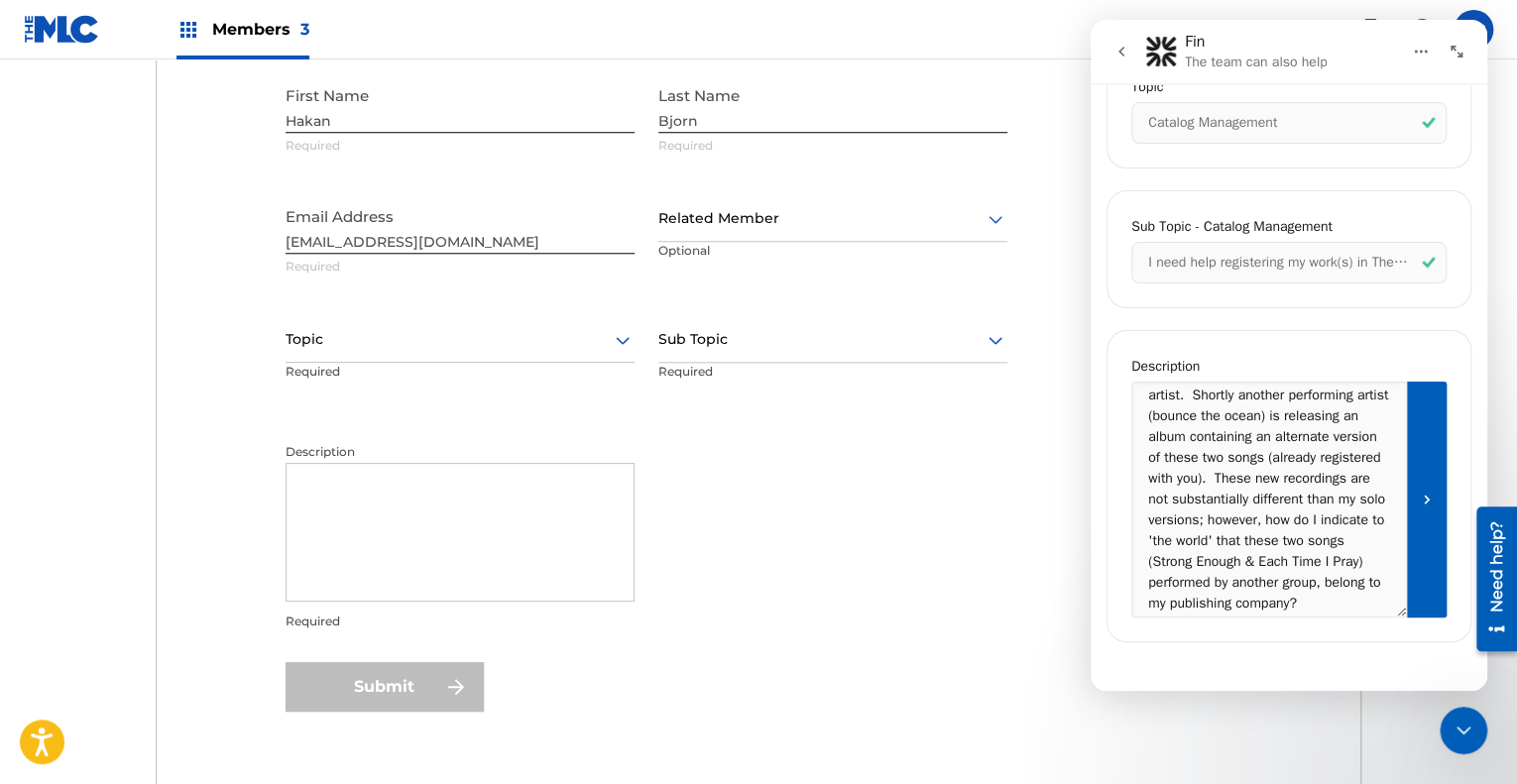 drag, startPoint x: 1393, startPoint y: 606, endPoint x: 1386, endPoint y: 685, distance: 79.30952 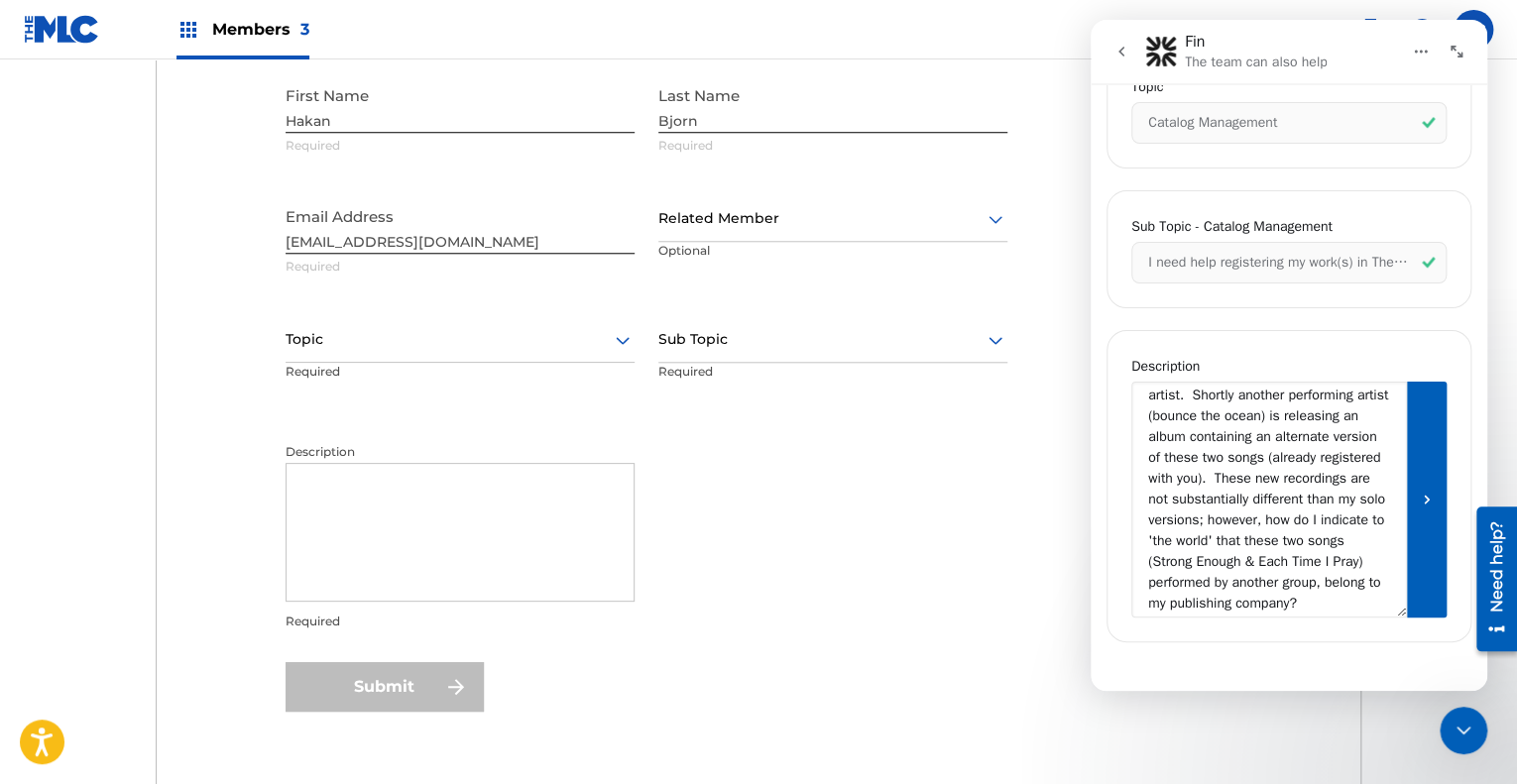click on "I have recorded and registered two songs with MLC previously as a solo artist.  Shortly another performing artist (bounce the ocean) is releasing an album containing an alternate version of these two songs (already registered with you).  These new recordings are not substantially different than my solo versions; however, how do I indicate to 'the world' that these two songs (Strong Enough & Each Time I Pray) performed by another group, belong to my publishing company?" at bounding box center [1269, 500] 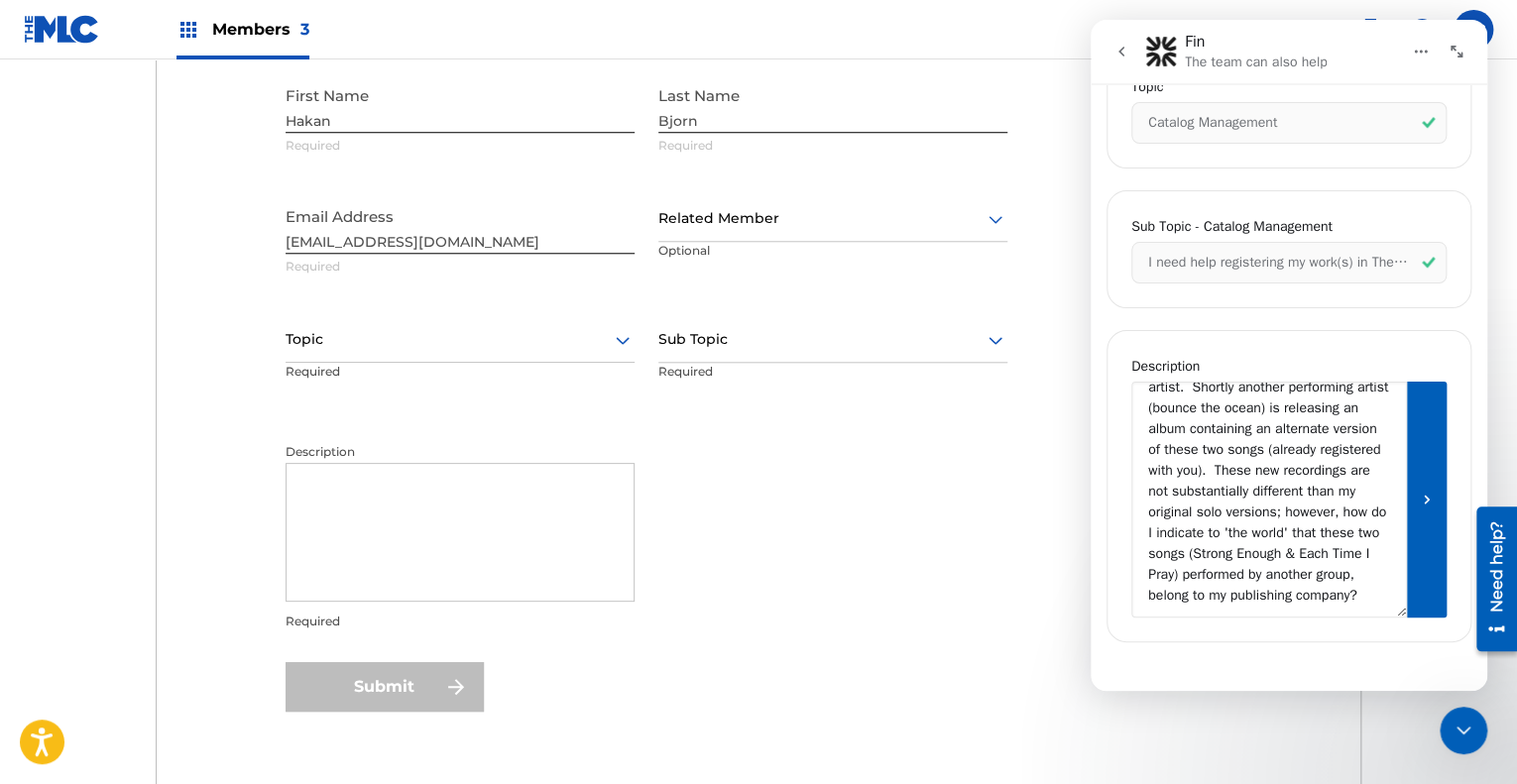 scroll, scrollTop: 120, scrollLeft: 0, axis: vertical 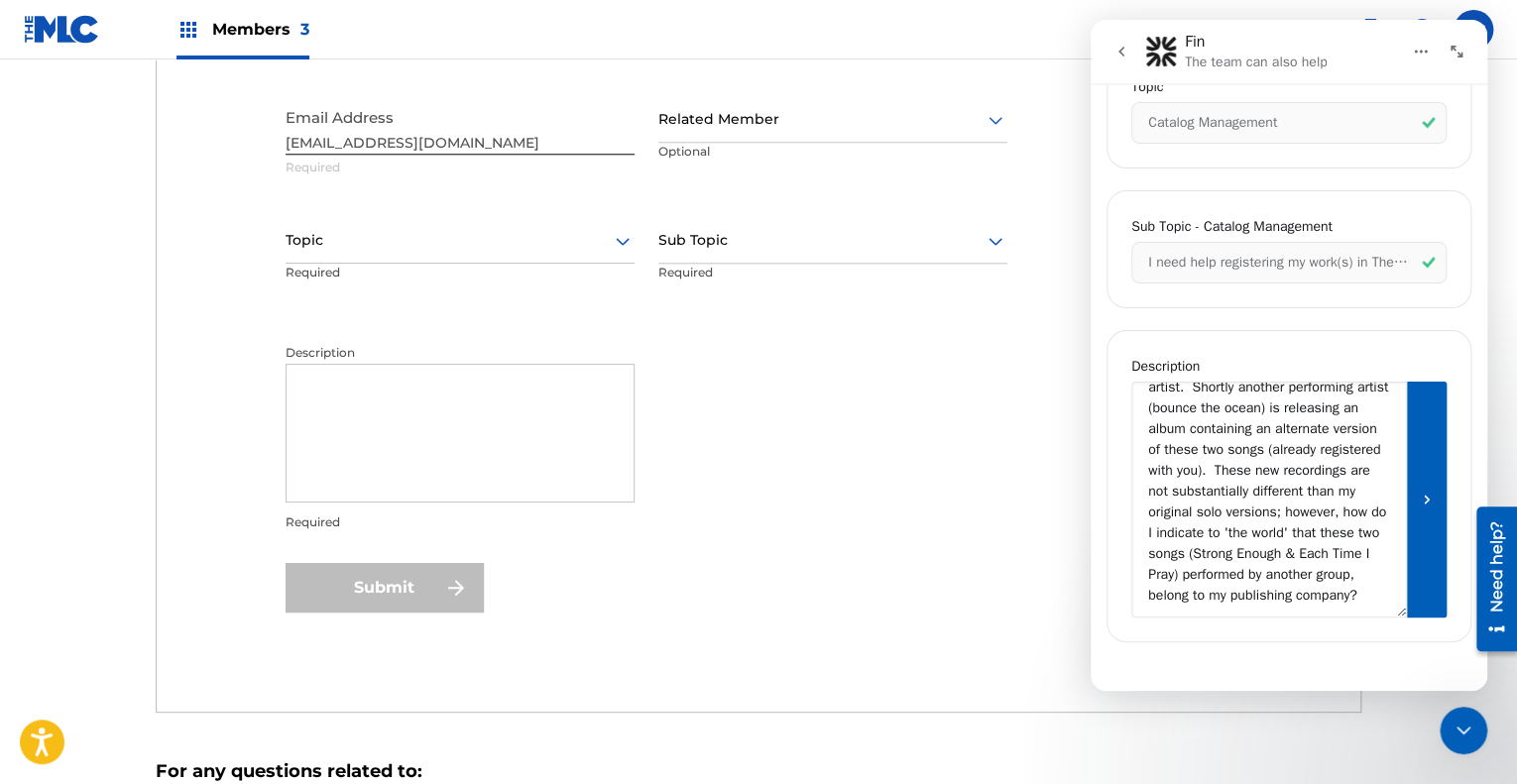 click on "I have recorded and registered two songs with MLC previously as a solo artist.  Shortly another performing artist (bounce the ocean) is releasing an album containing an alternate version of these two songs (already registered with you).  These new recordings are not substantially different than my original solo versions; however, how do I indicate to 'the world' that these two songs (Strong Enough & Each Time I Pray) performed by another group, belong to my publishing company?" at bounding box center [1269, 500] 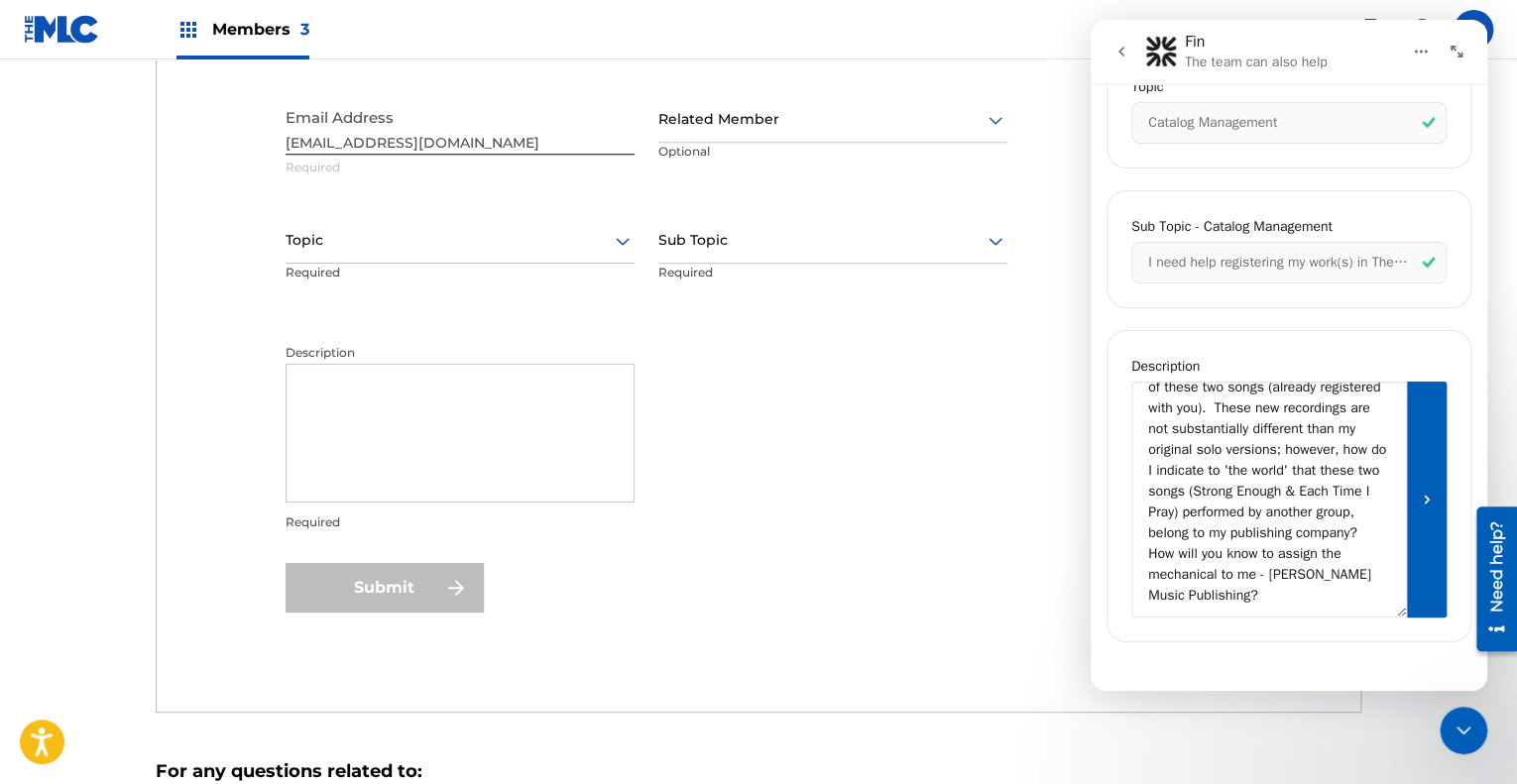 scroll, scrollTop: 162, scrollLeft: 0, axis: vertical 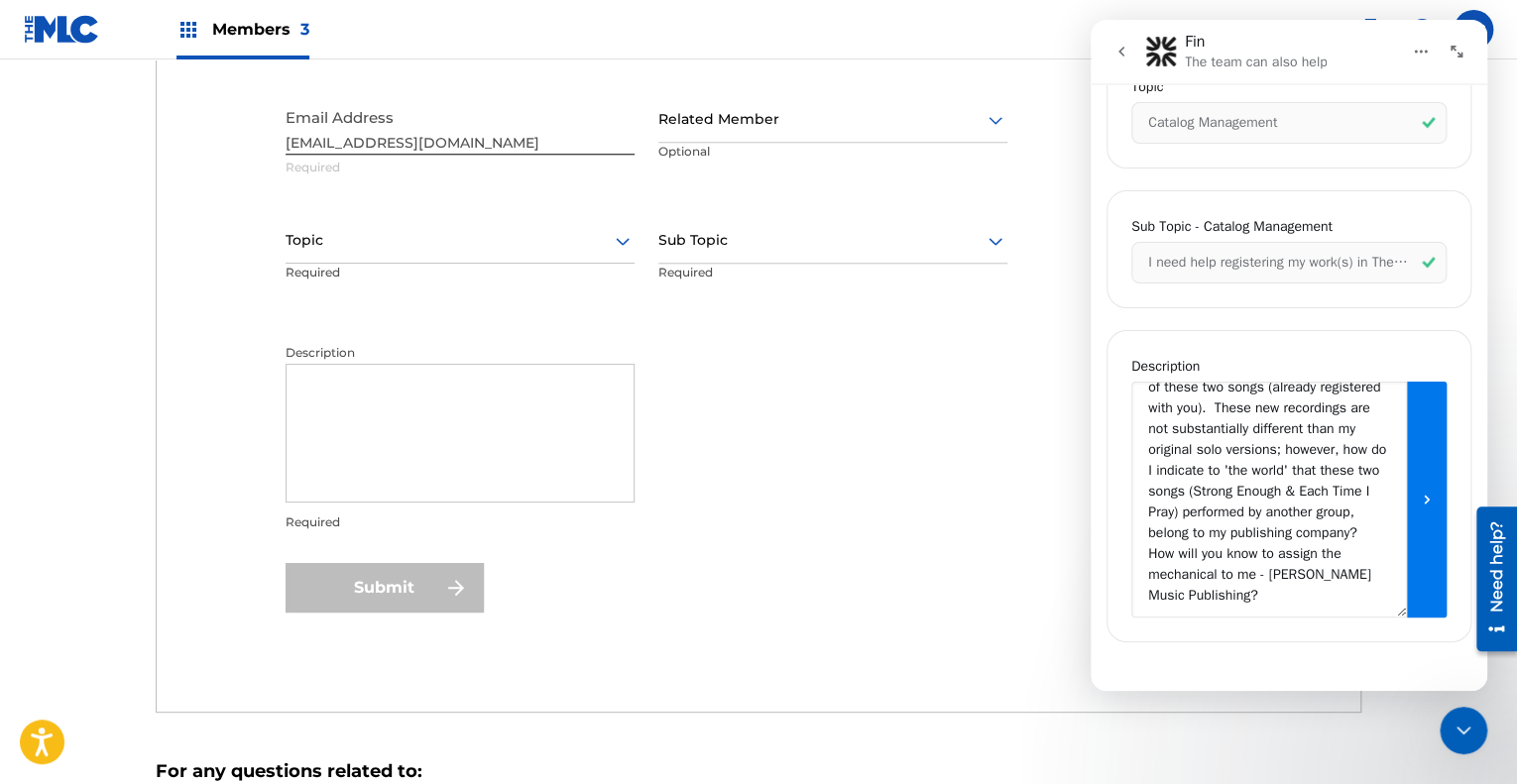 type on "I have recorded and registered two songs with MLC previously as a solo artist.  Shortly another performing artist (bounce the ocean) is releasing an album containing an alternate version of these two songs (already registered with you).  These new recordings are not substantially different than my original solo versions; however, how do I indicate to 'the world' that these two songs (Strong Enough & Each Time I Pray) performed by another group, belong to my publishing company?  How will you know to assign the mechanical to me - [PERSON_NAME] Music Publishing?" 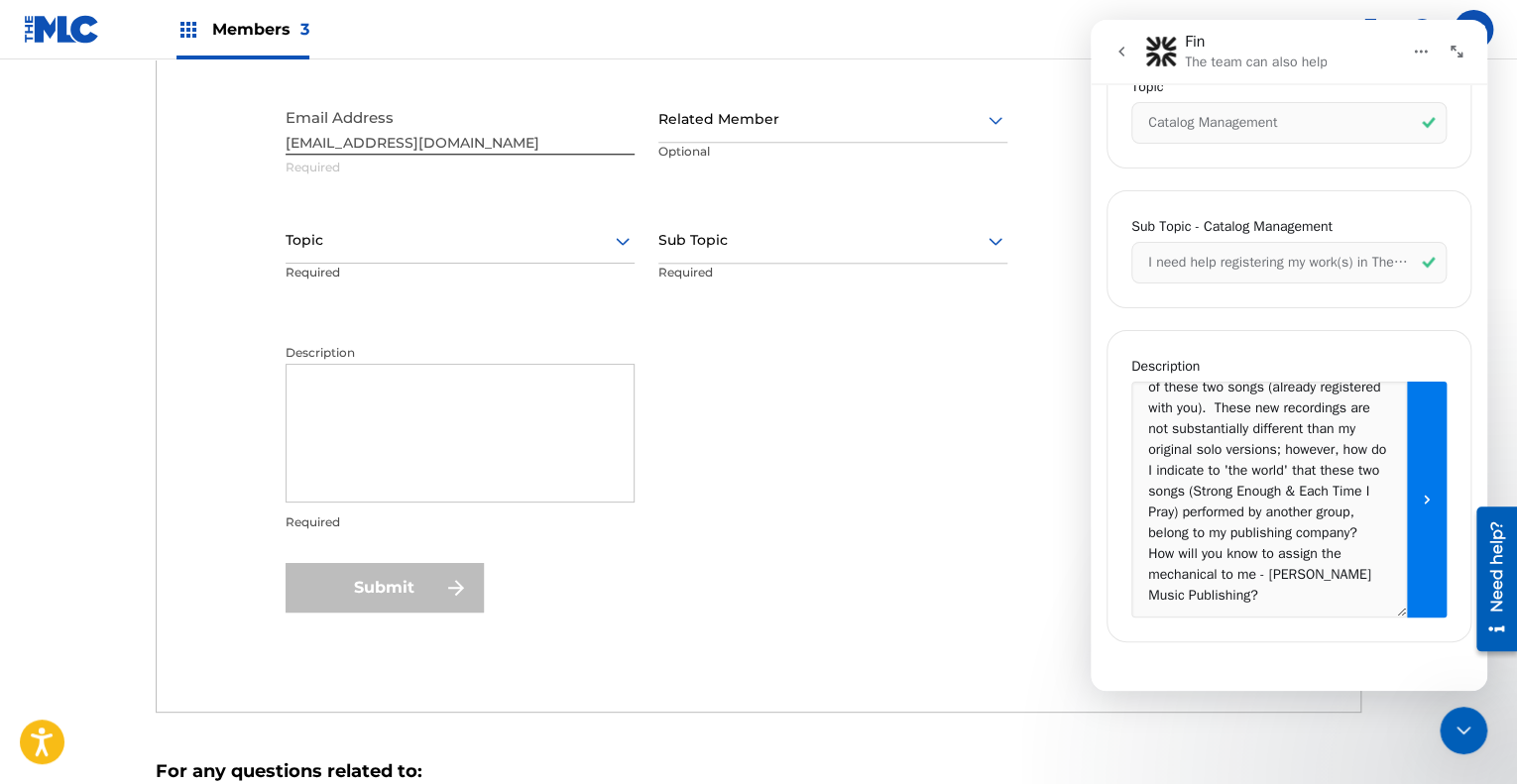 click at bounding box center [1427, 500] 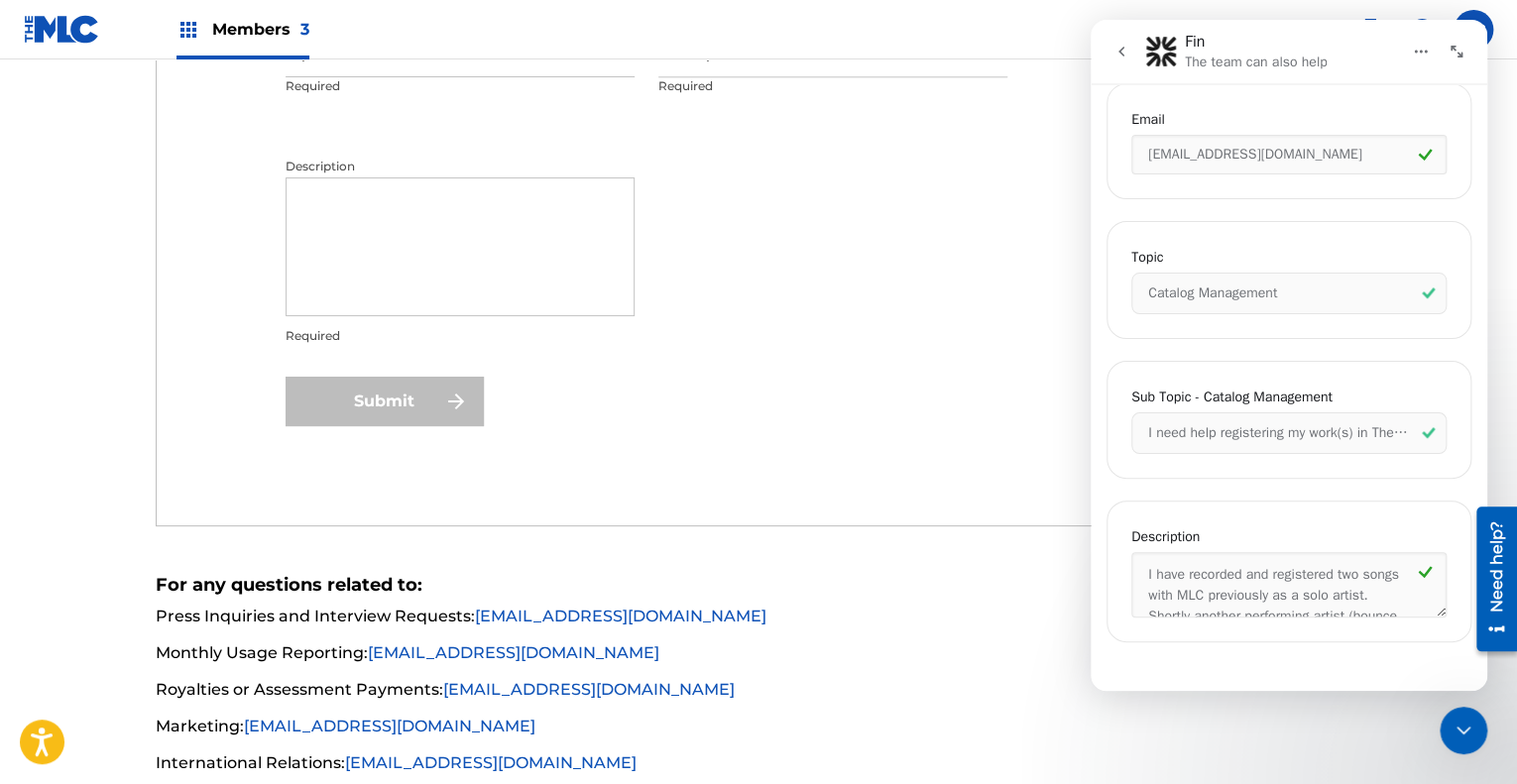 scroll, scrollTop: 1090, scrollLeft: 0, axis: vertical 